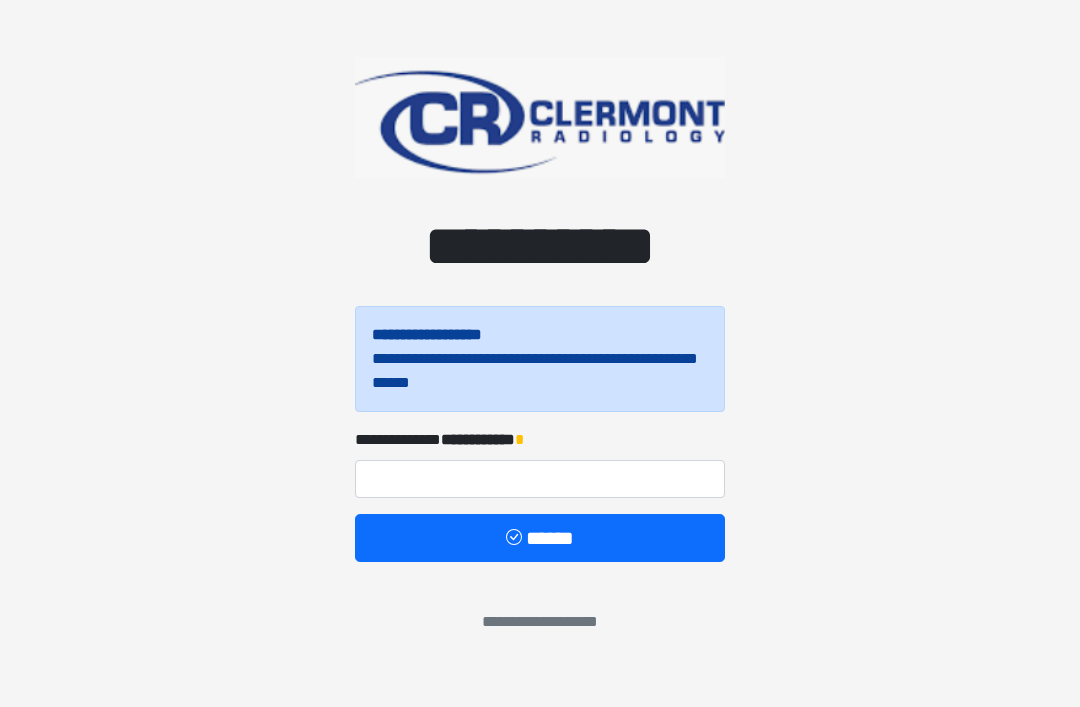 scroll, scrollTop: 0, scrollLeft: 0, axis: both 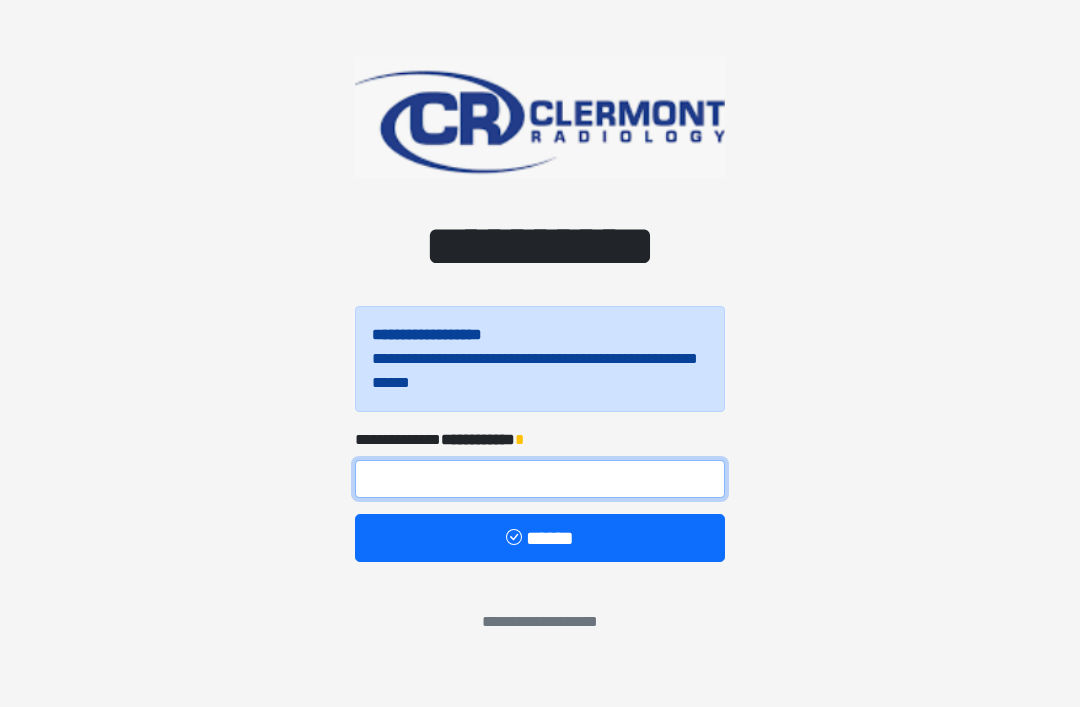 click at bounding box center (540, 479) 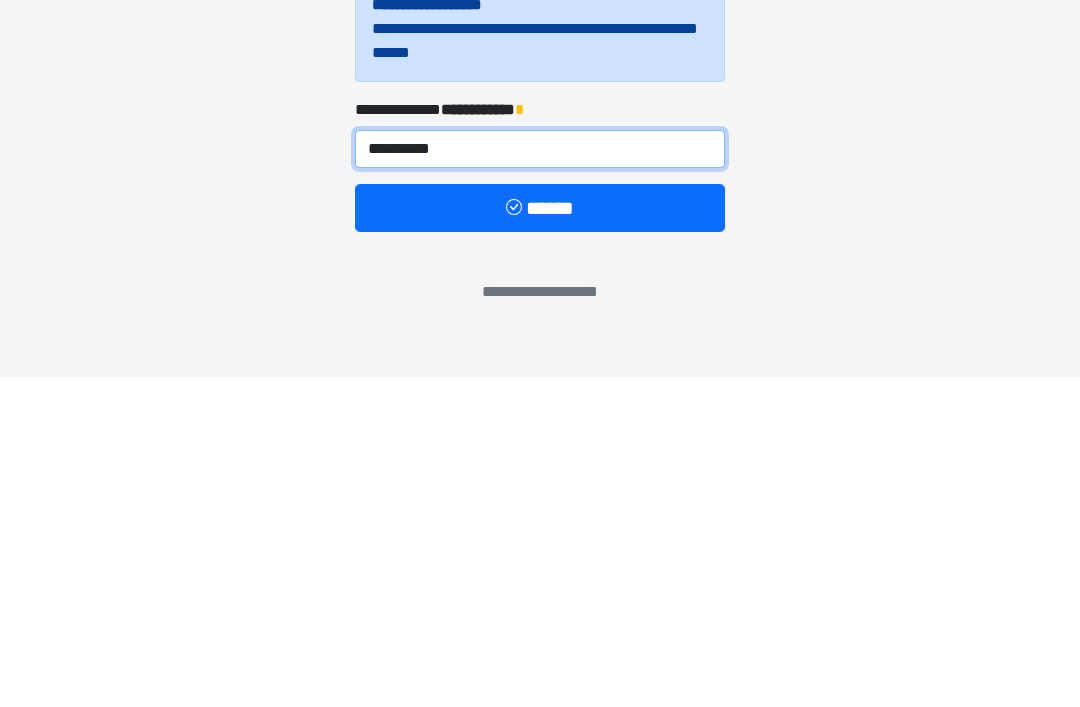 type on "**********" 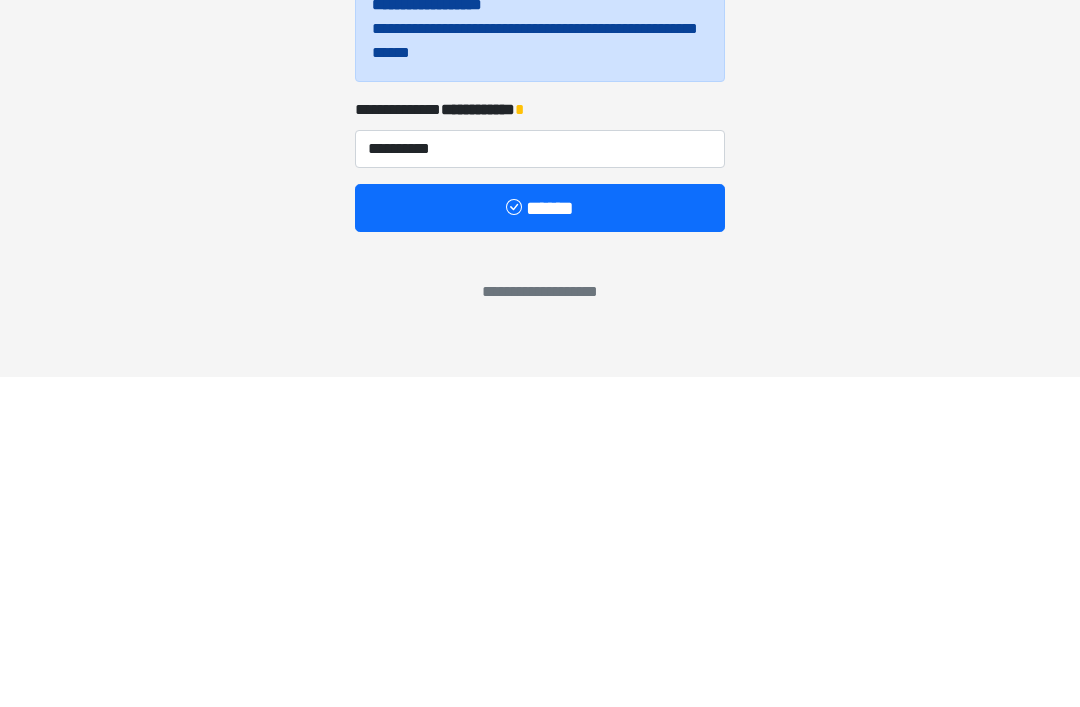click on "******" at bounding box center [540, 538] 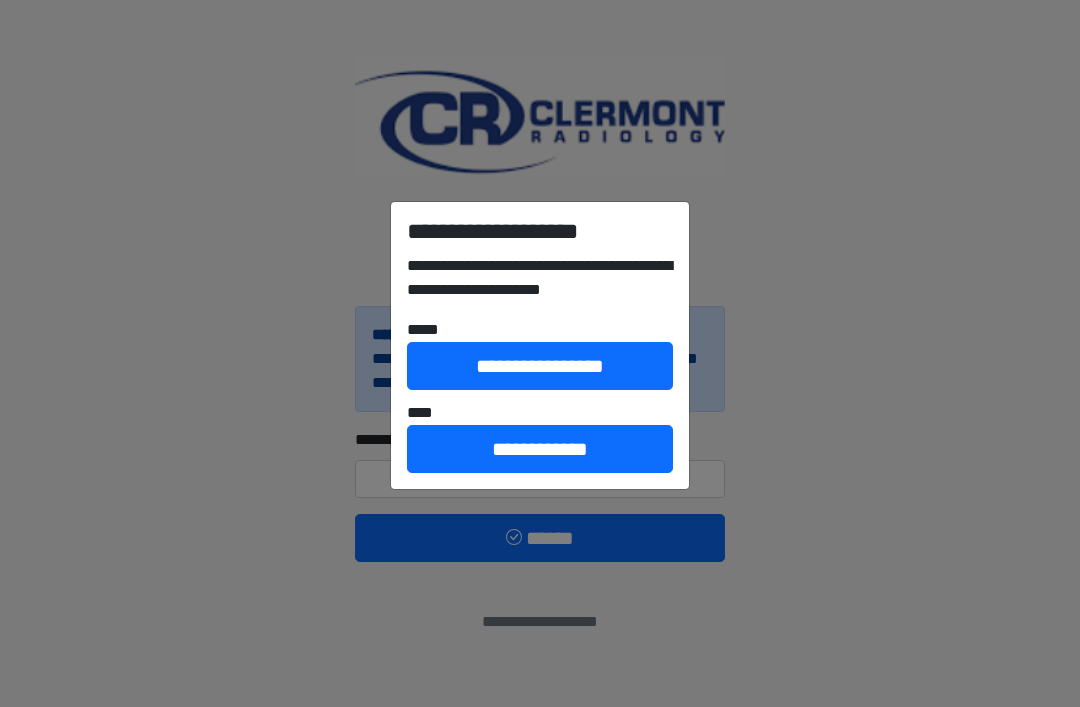 click on "**********" at bounding box center (540, 449) 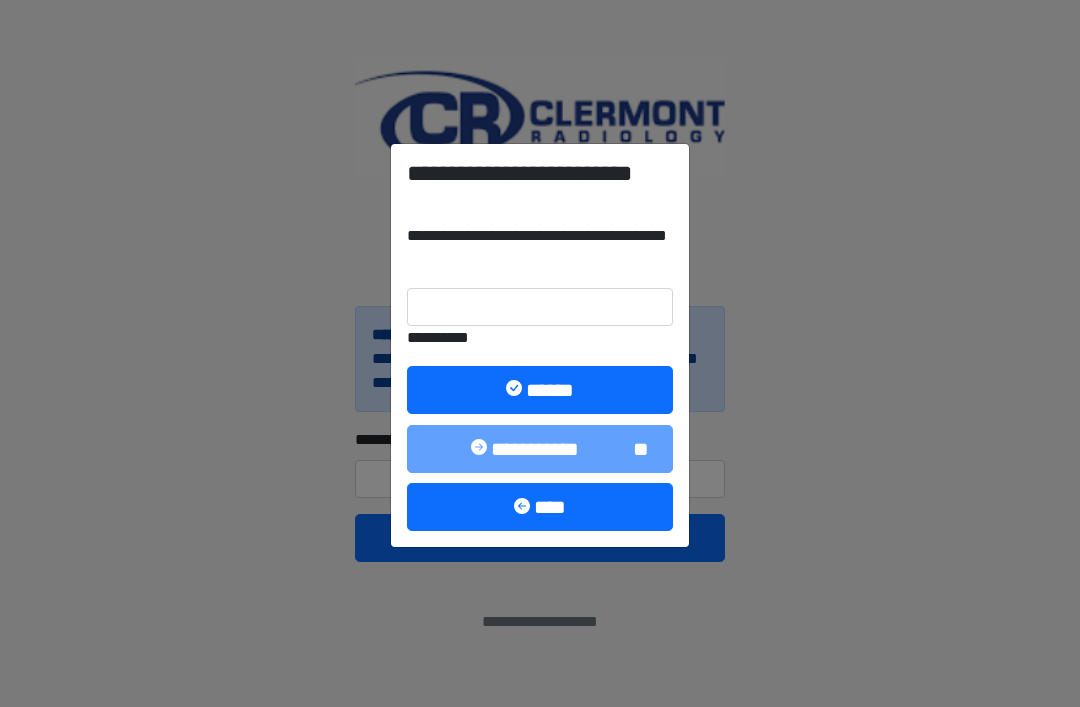click on "**********" at bounding box center [540, 338] 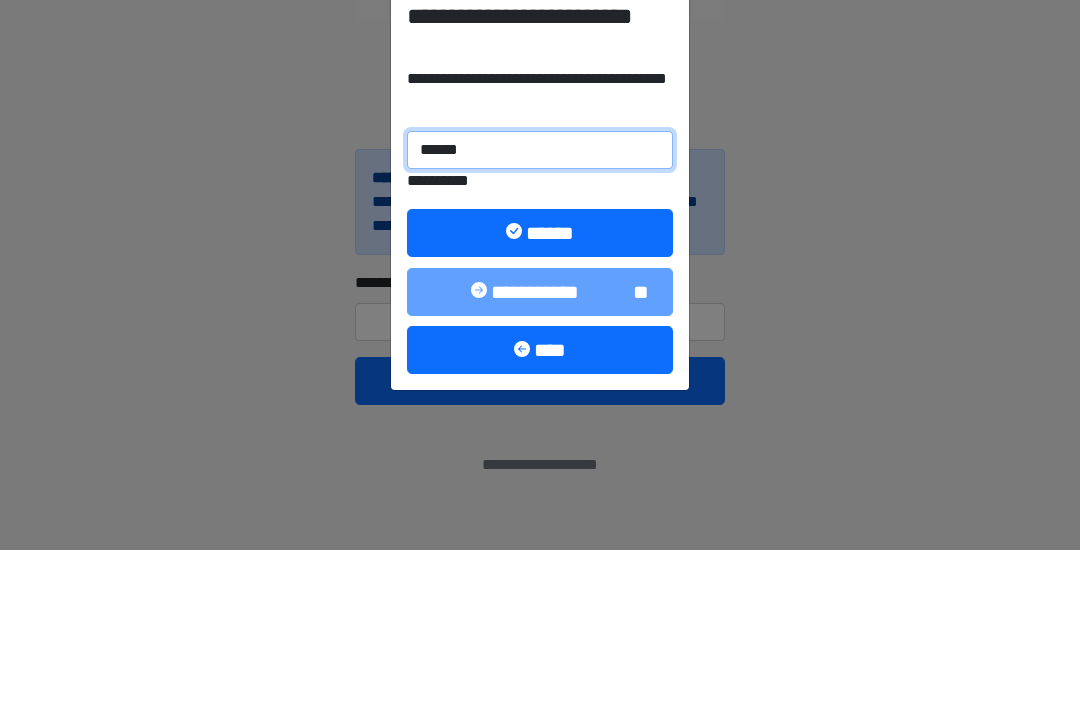 type on "******" 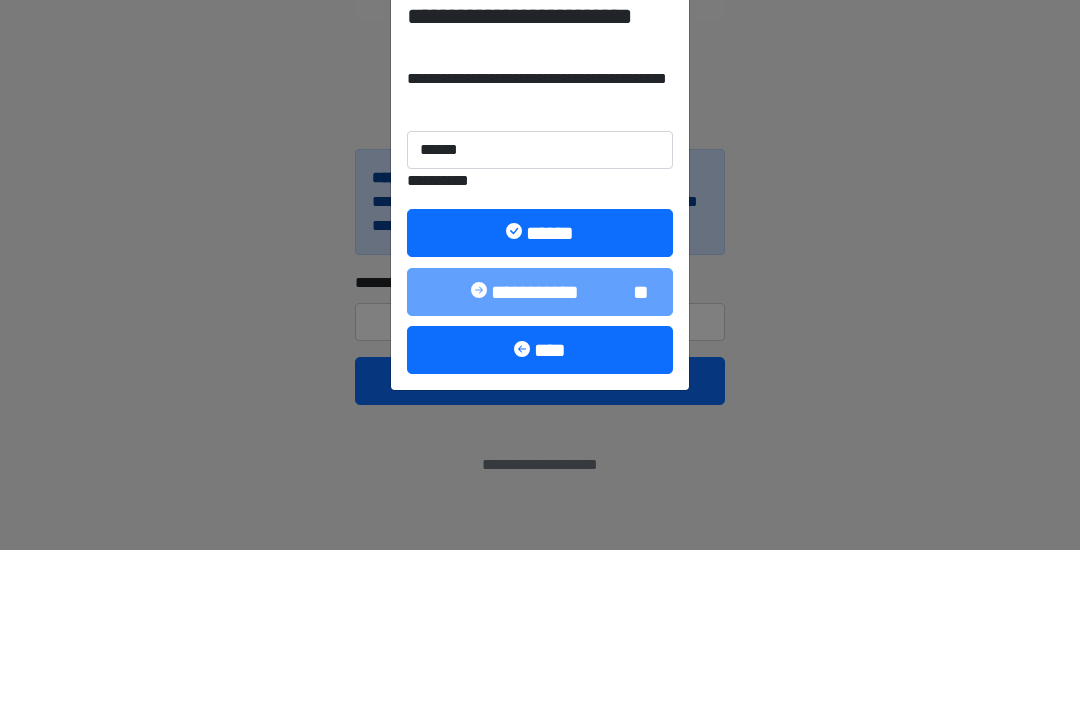 click on "******" at bounding box center [540, 390] 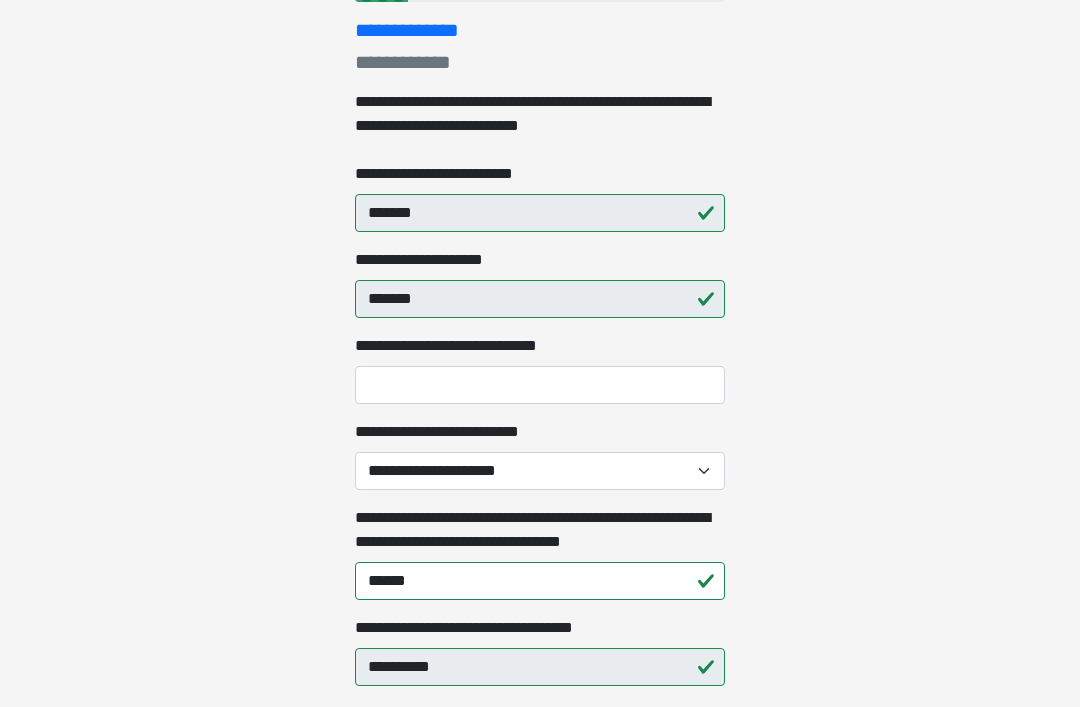 scroll, scrollTop: 321, scrollLeft: 0, axis: vertical 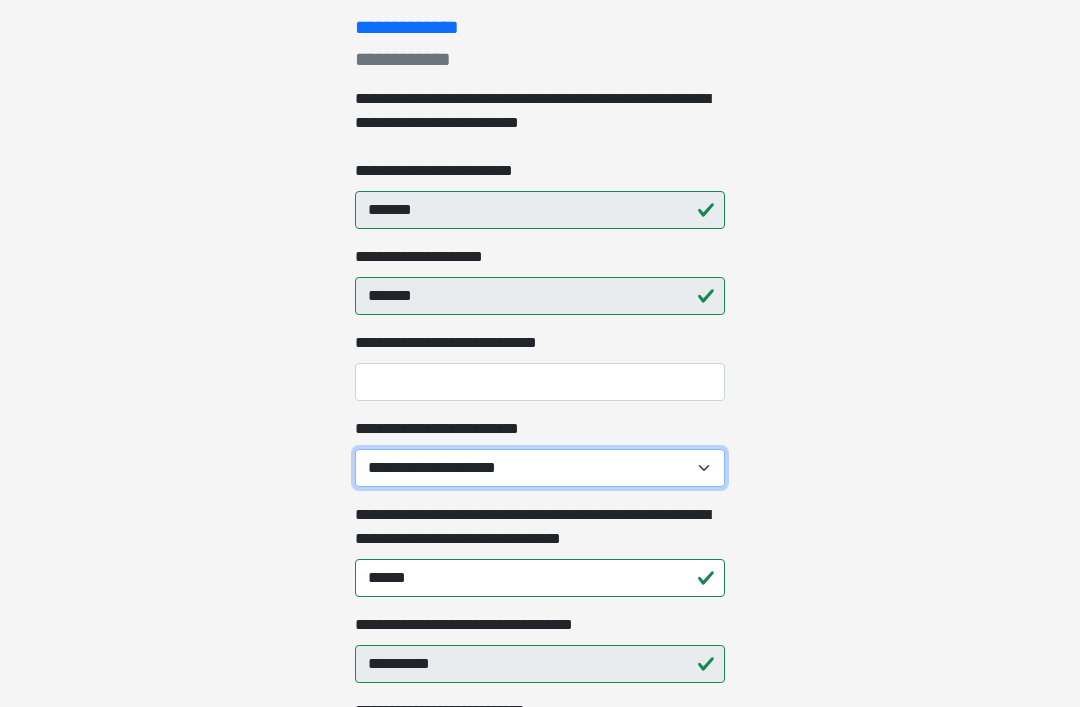 click on "**********" at bounding box center [540, 469] 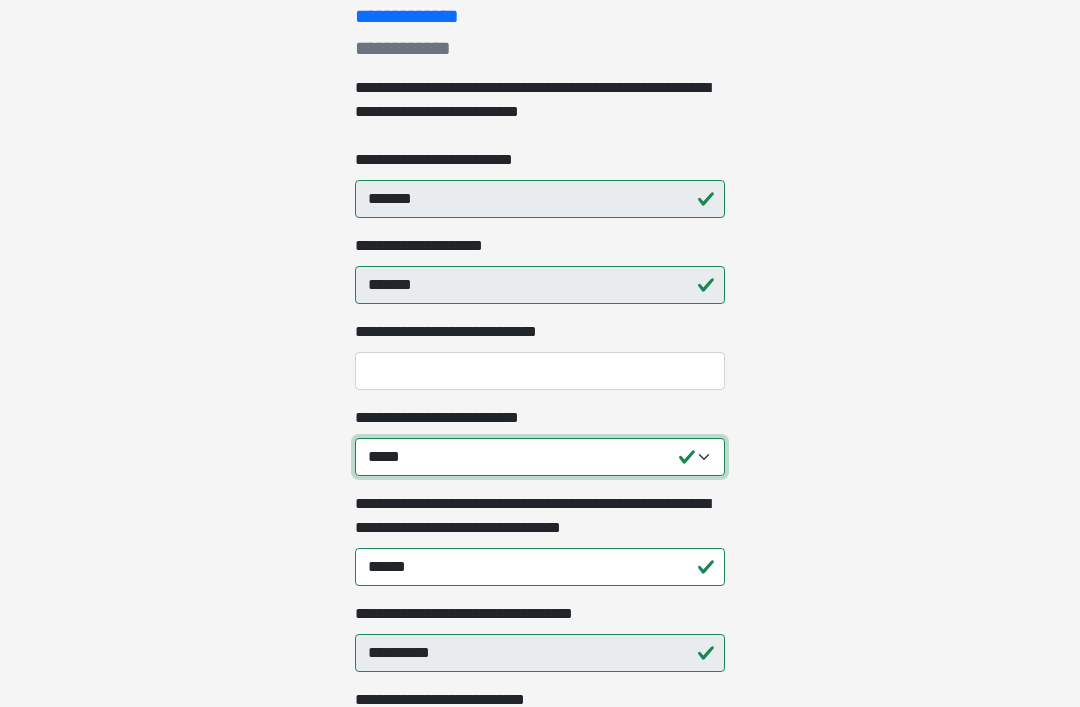 scroll, scrollTop: 330, scrollLeft: 0, axis: vertical 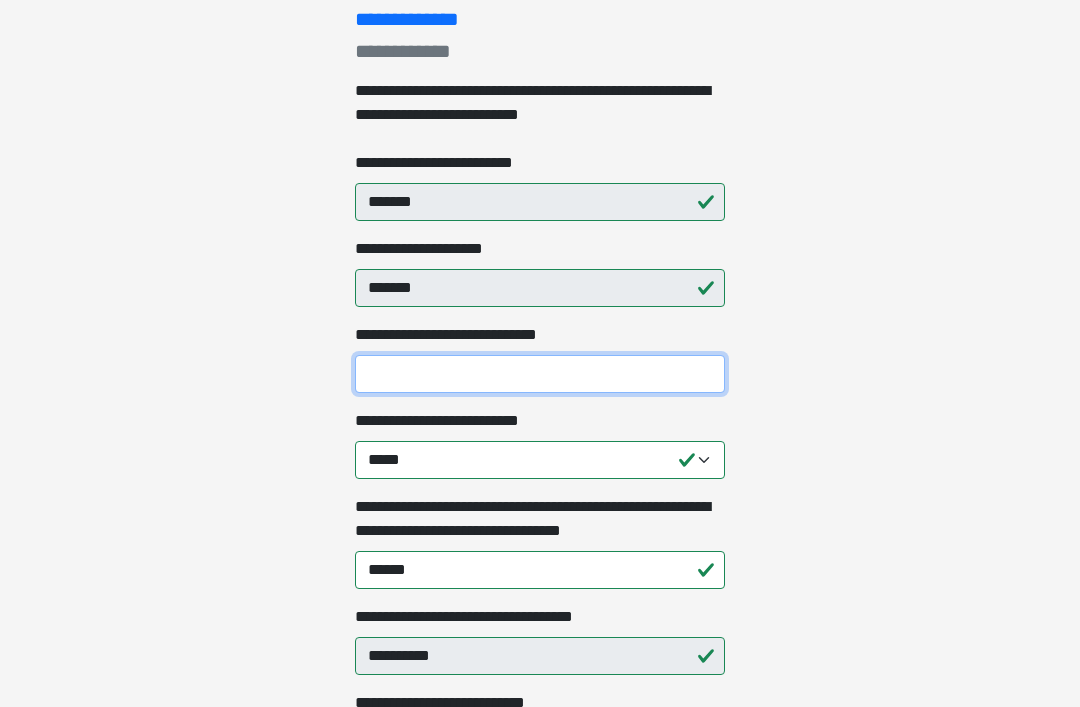 click on "**********" at bounding box center (540, 374) 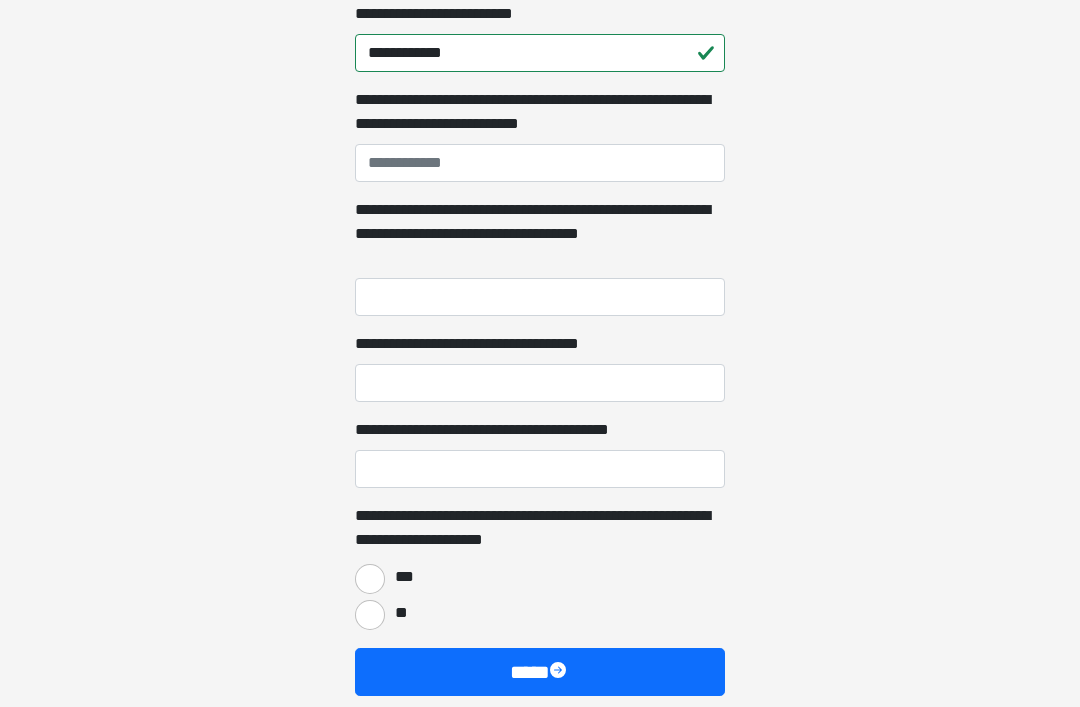 scroll, scrollTop: 1415, scrollLeft: 0, axis: vertical 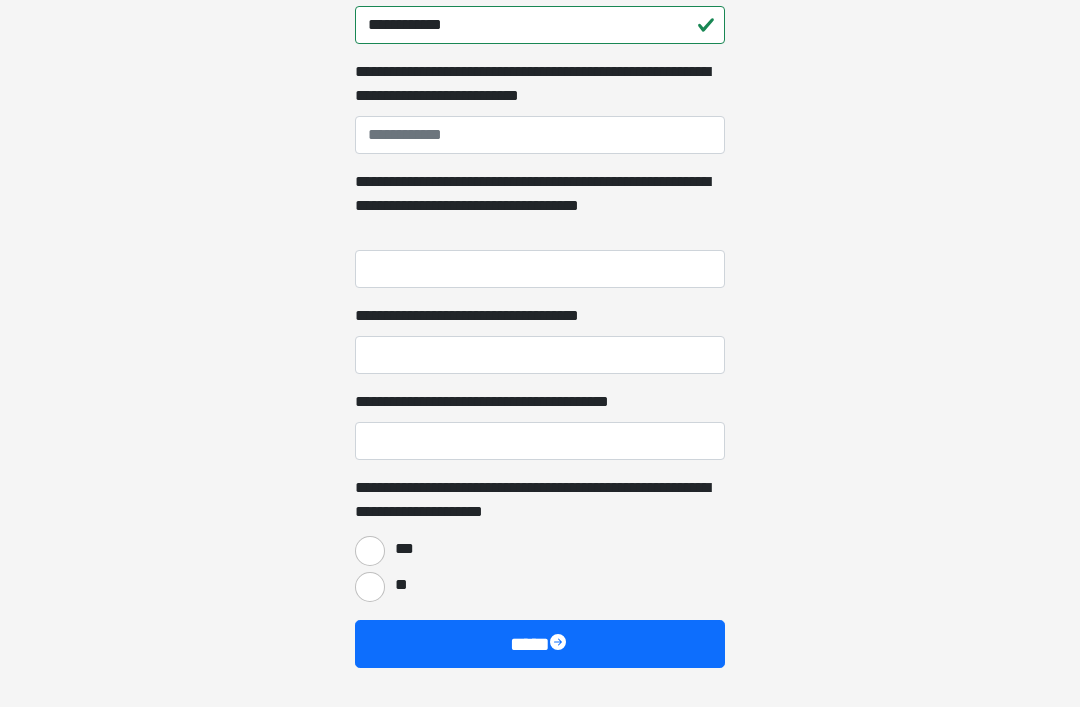 type on "***" 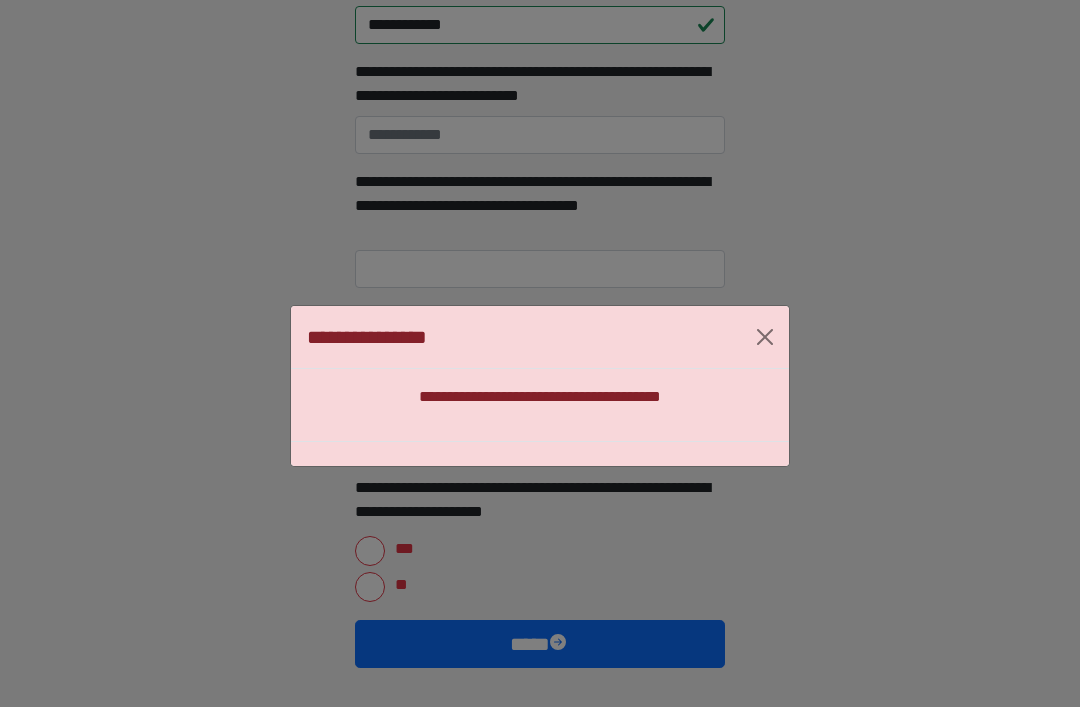 click on "**********" at bounding box center [540, 385] 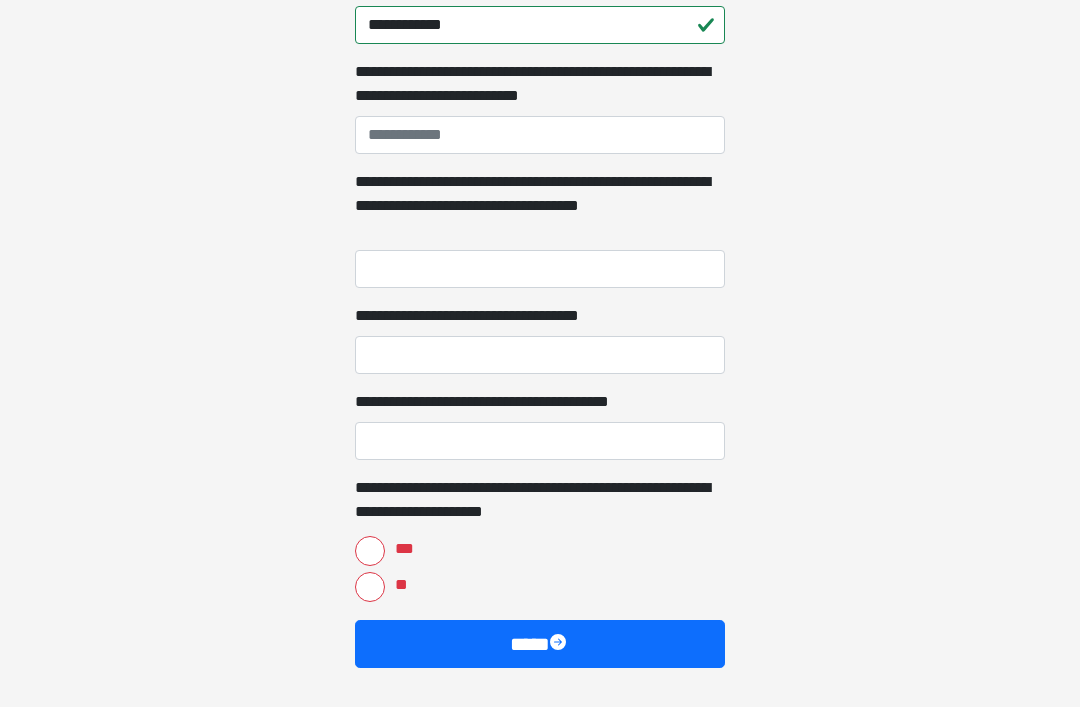 click on "***" at bounding box center [370, 551] 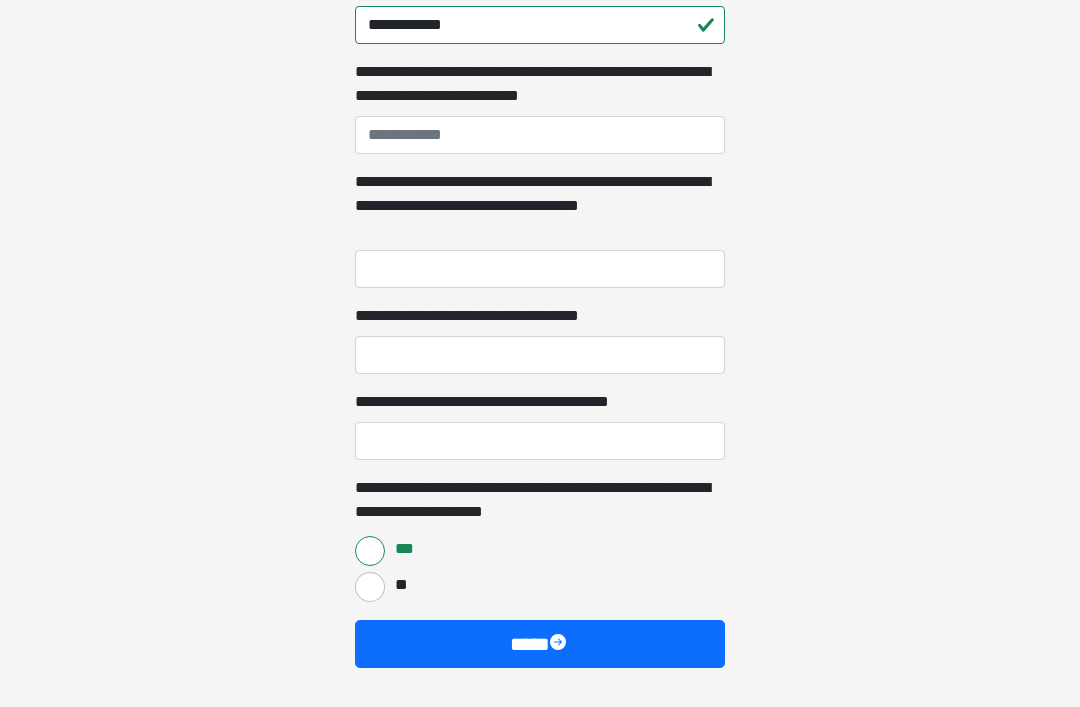 click at bounding box center (560, 644) 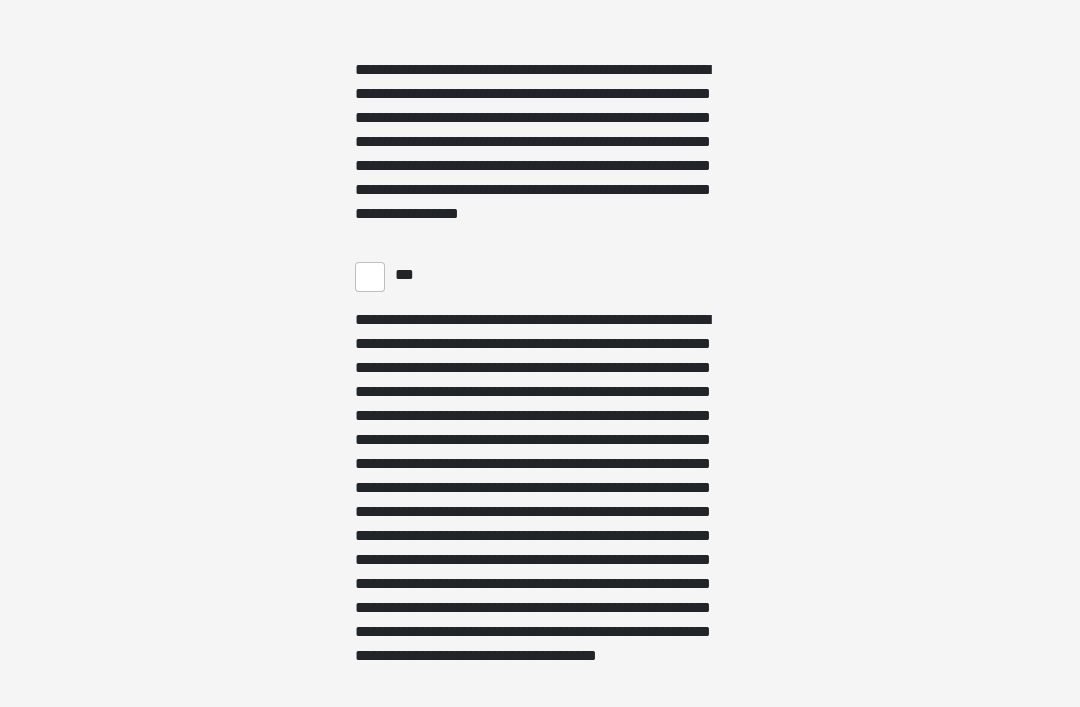 scroll, scrollTop: 4817, scrollLeft: 0, axis: vertical 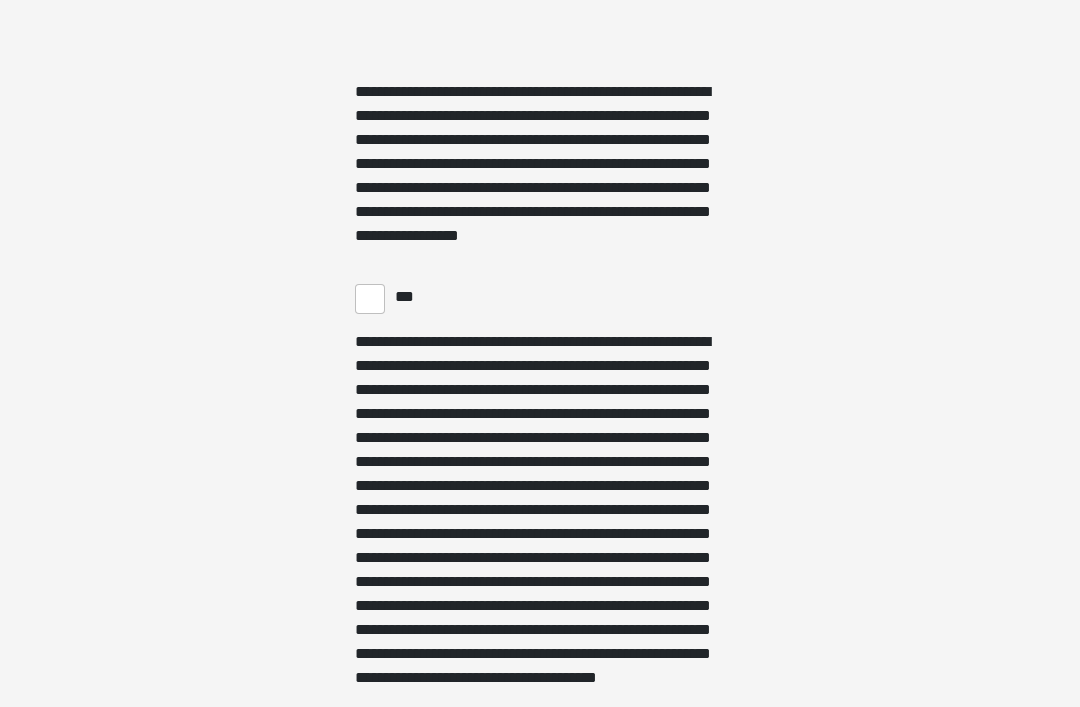 click on "***" at bounding box center [370, 299] 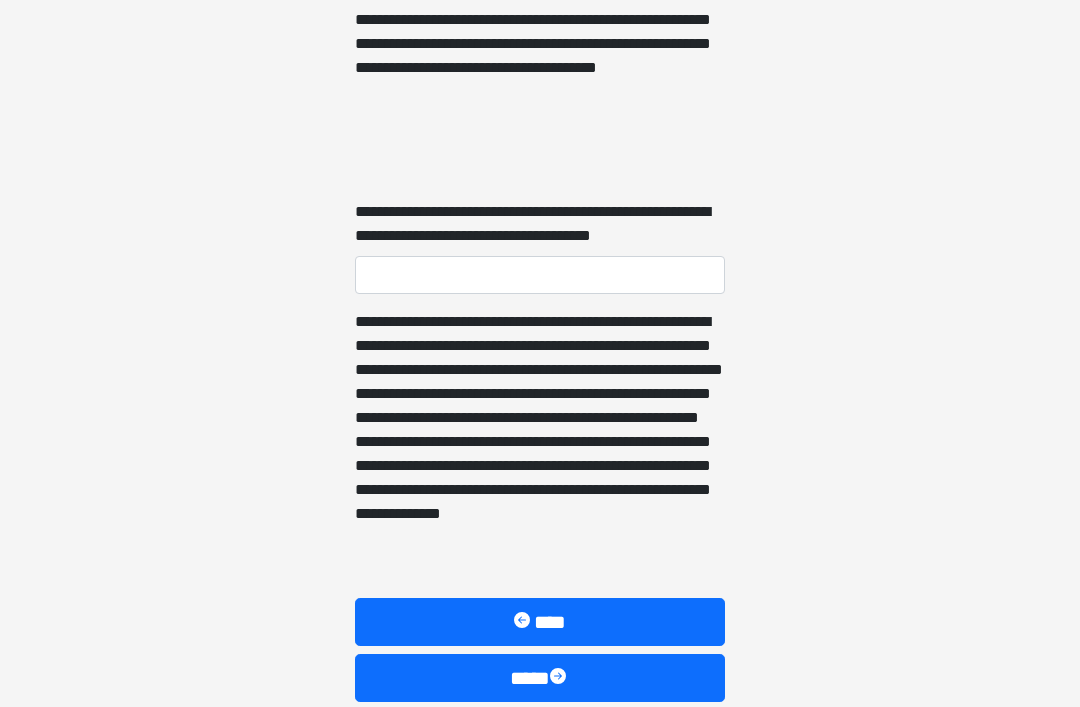 scroll, scrollTop: 5461, scrollLeft: 0, axis: vertical 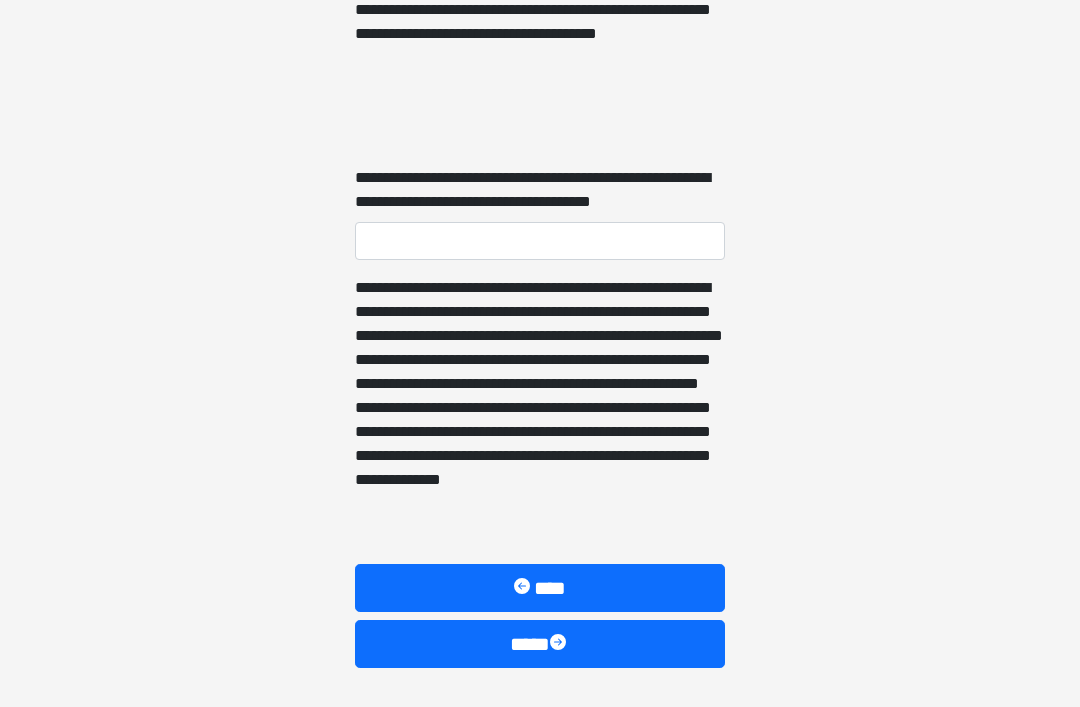 click at bounding box center (560, 644) 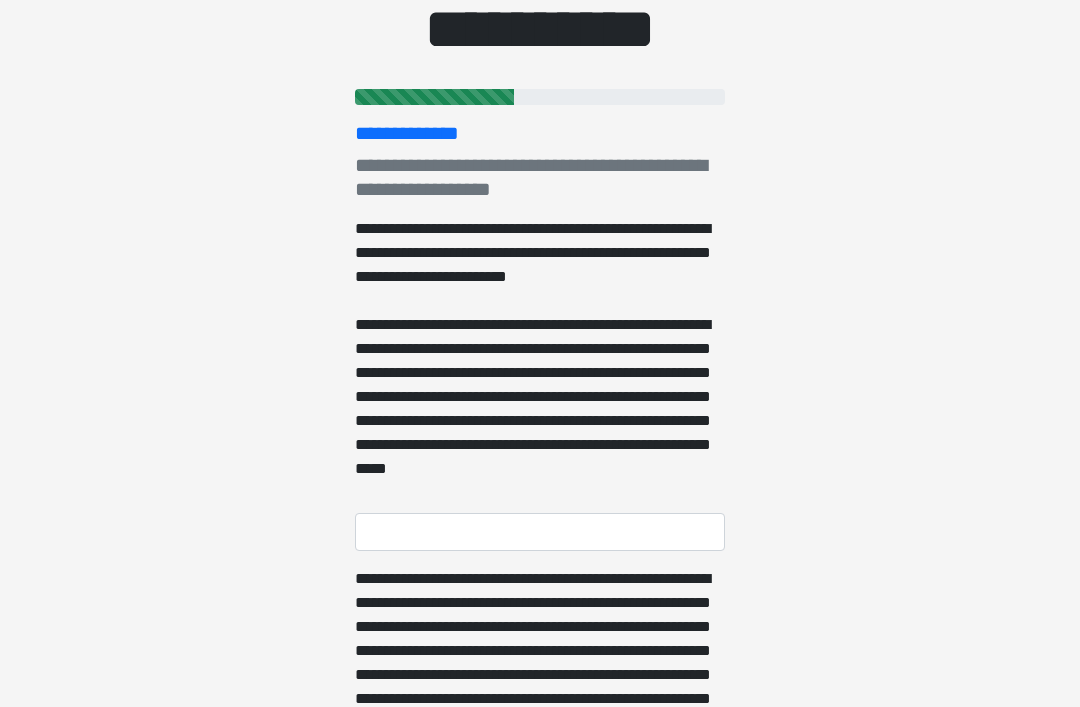 scroll, scrollTop: 213, scrollLeft: 0, axis: vertical 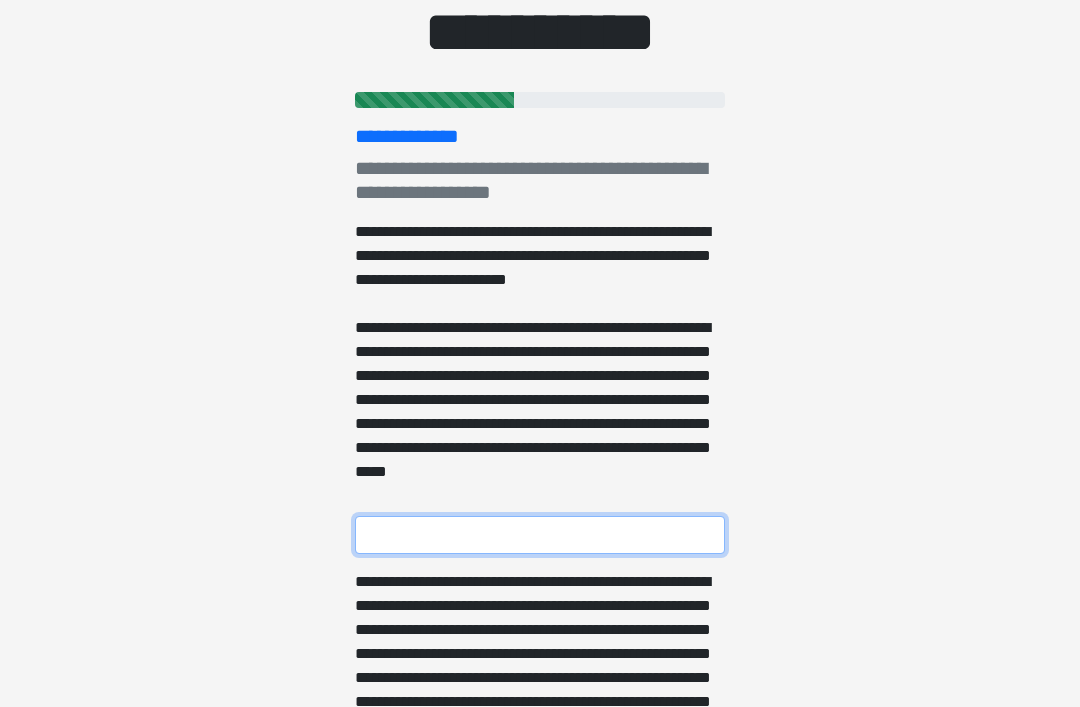 click on "**********" at bounding box center [540, 535] 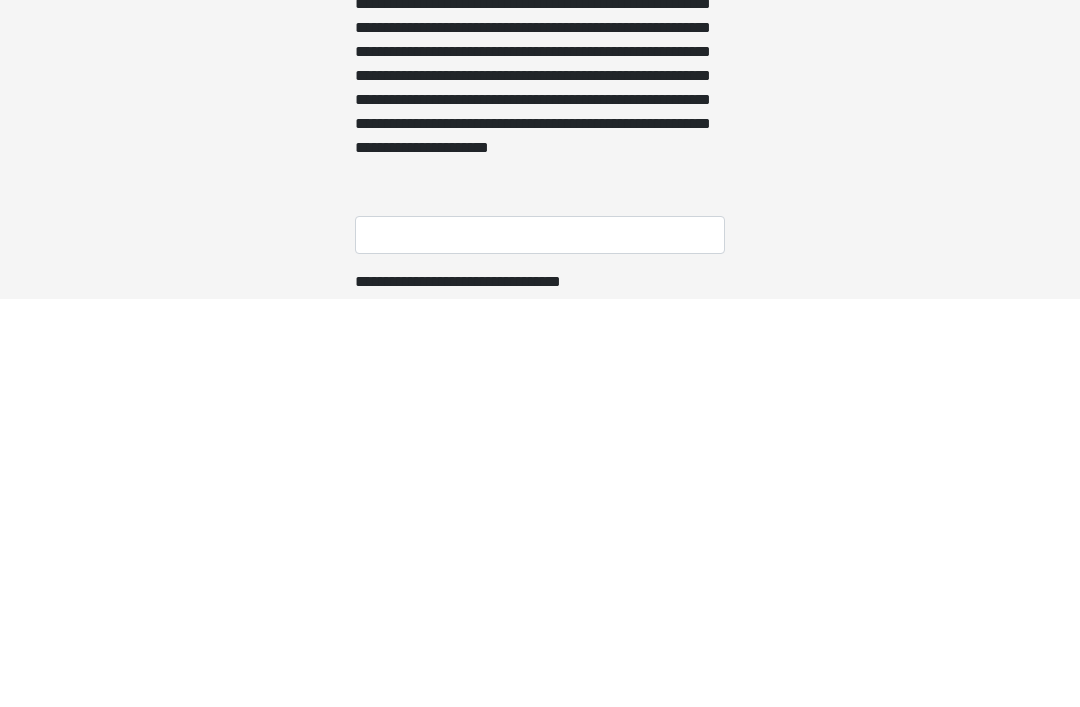 scroll, scrollTop: 483, scrollLeft: 0, axis: vertical 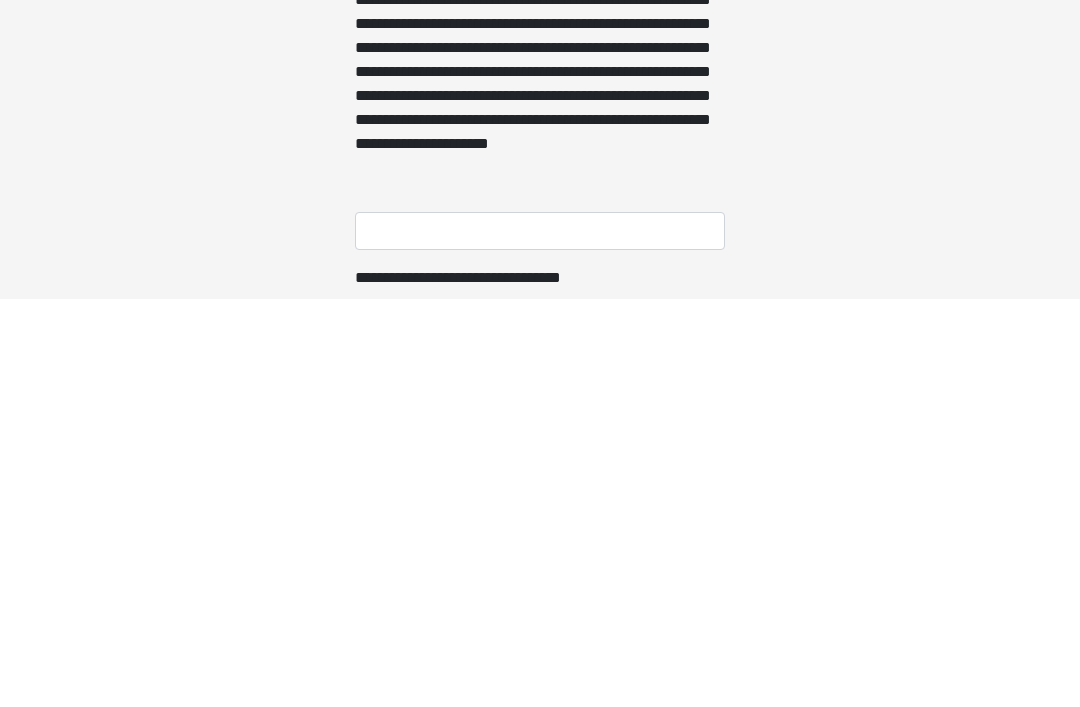 type on "**********" 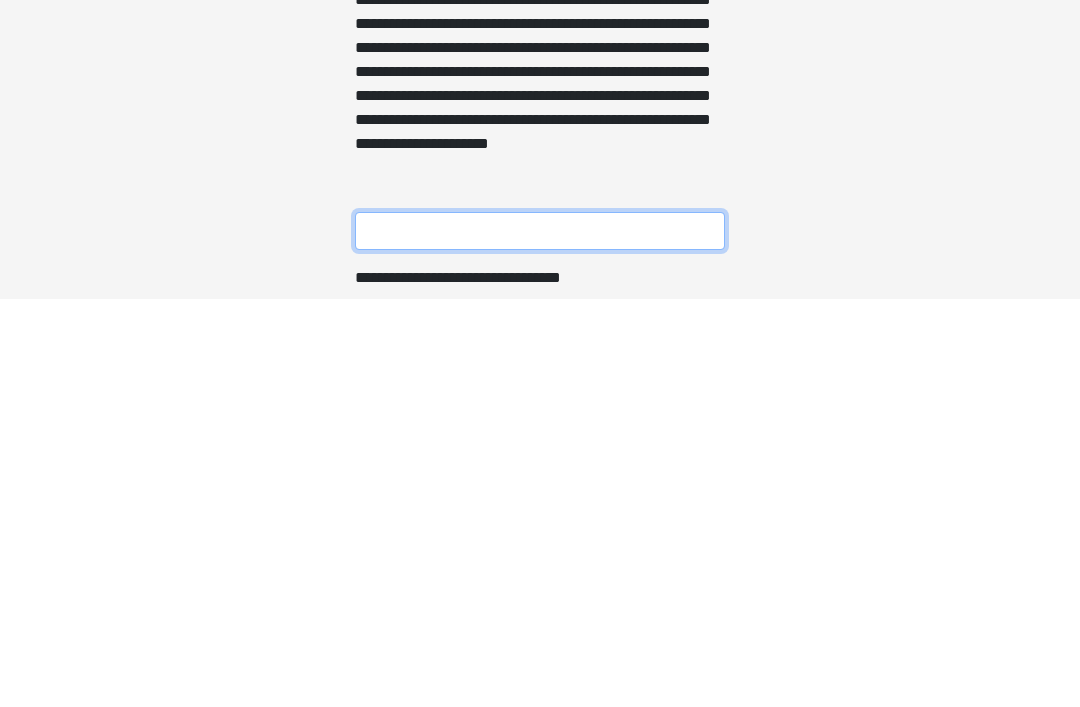 click on "**********" at bounding box center [540, 639] 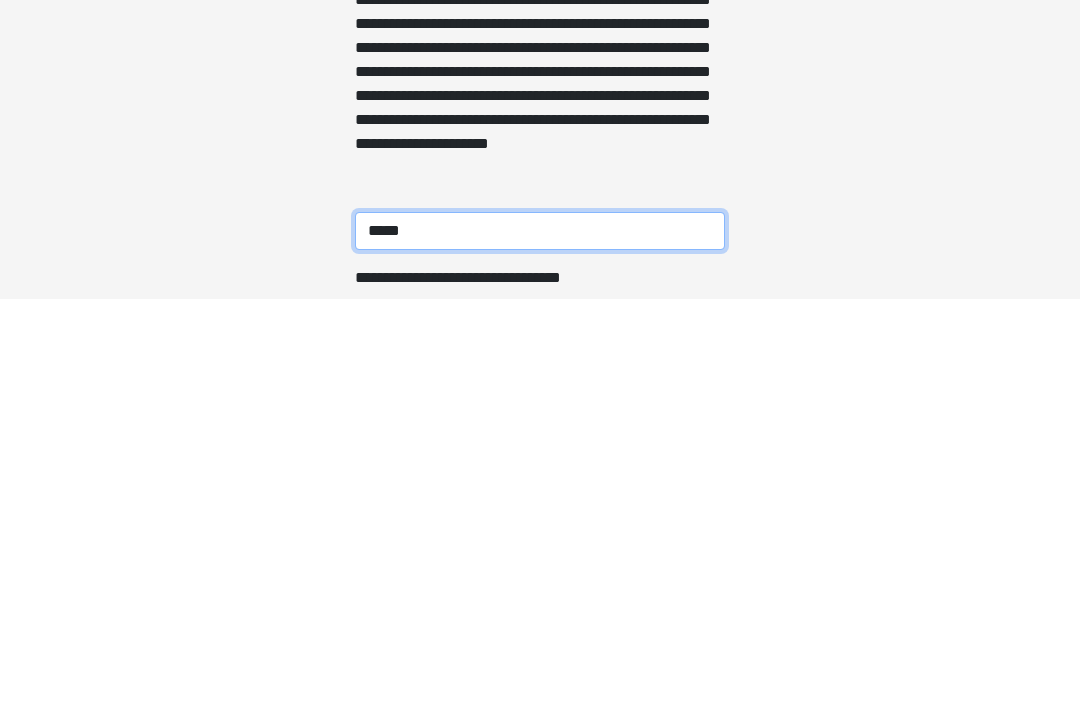 type on "******" 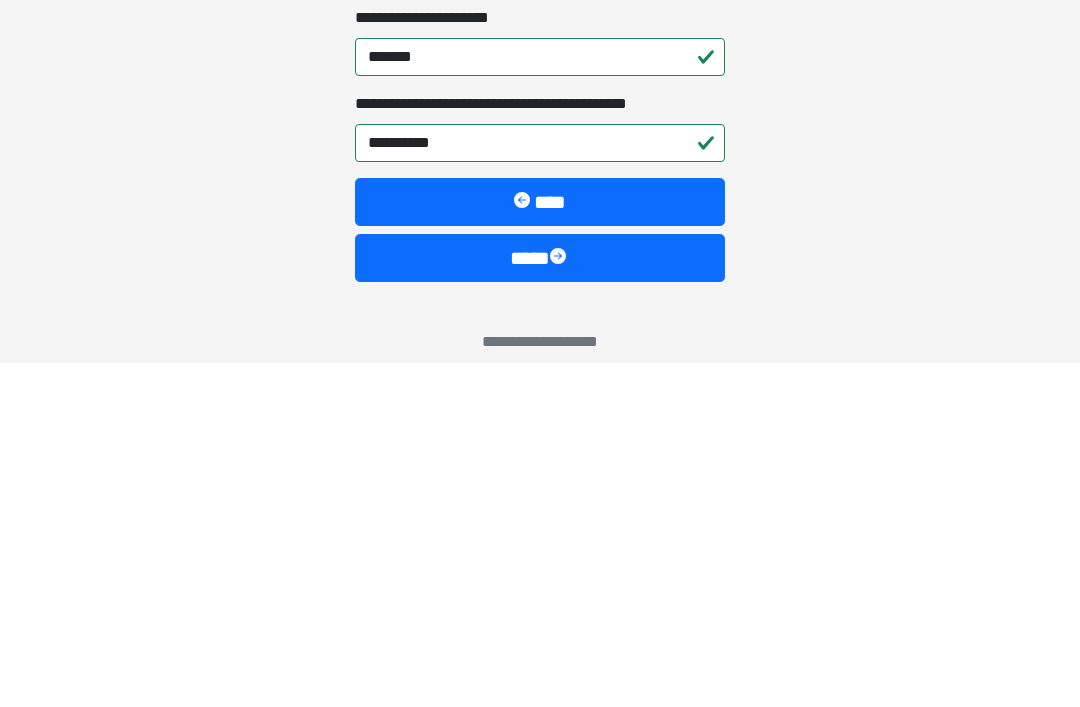 scroll, scrollTop: 963, scrollLeft: 0, axis: vertical 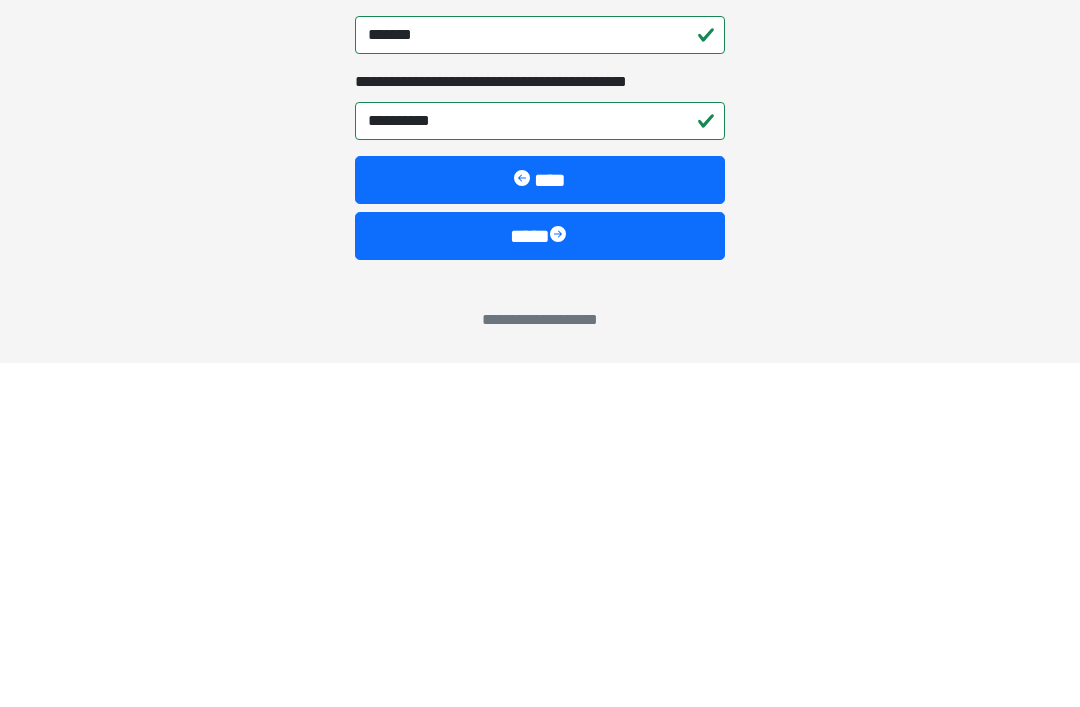 click on "****" at bounding box center (540, 580) 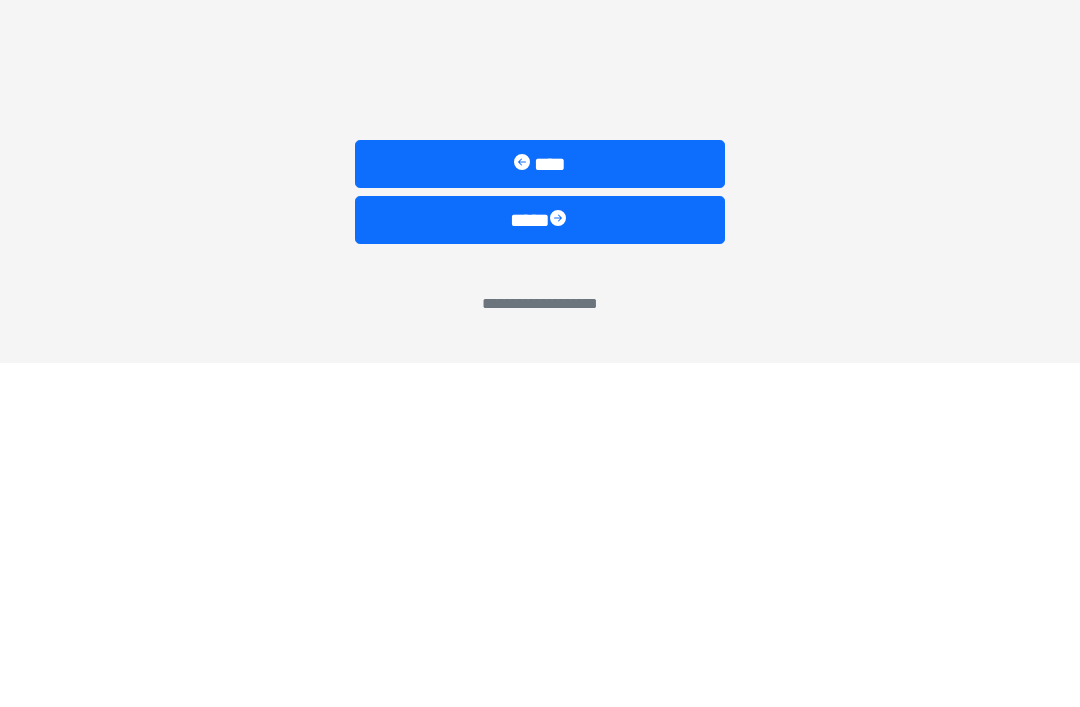 scroll, scrollTop: 559, scrollLeft: 0, axis: vertical 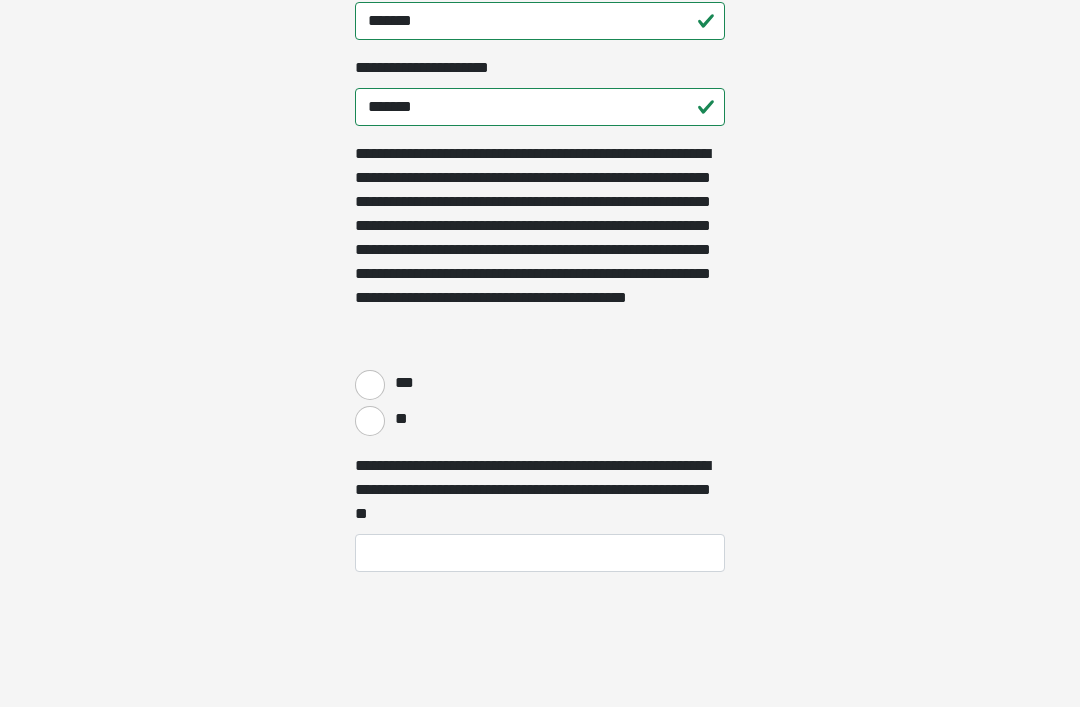 click on "**********" at bounding box center [540, -206] 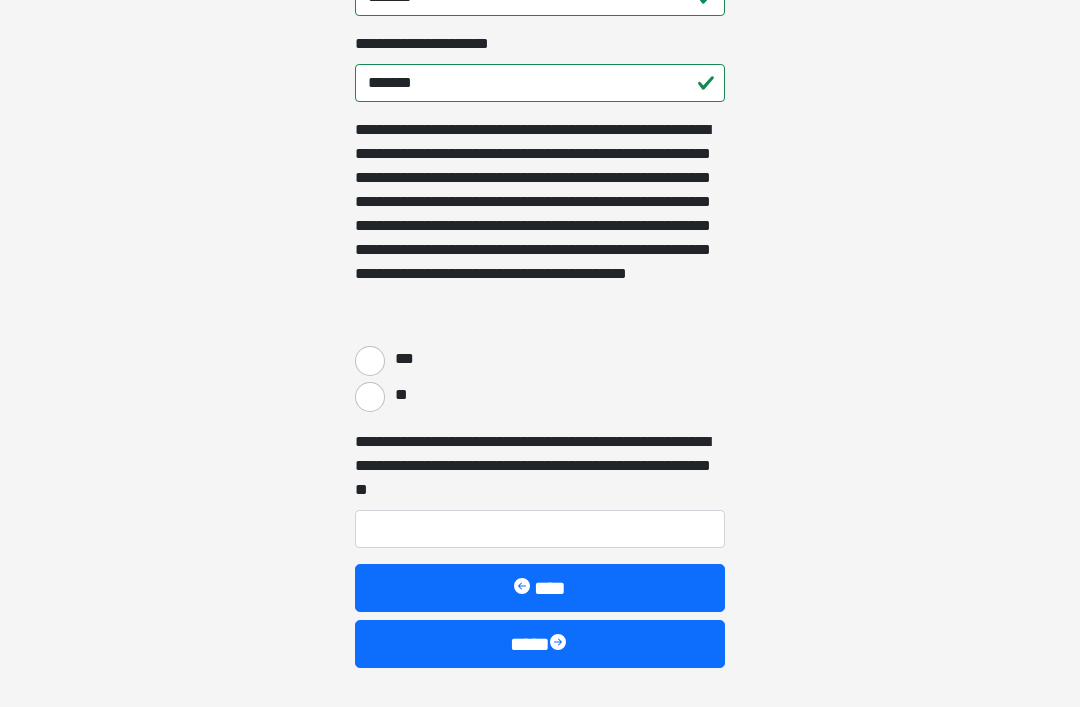 click on "***" at bounding box center [370, 361] 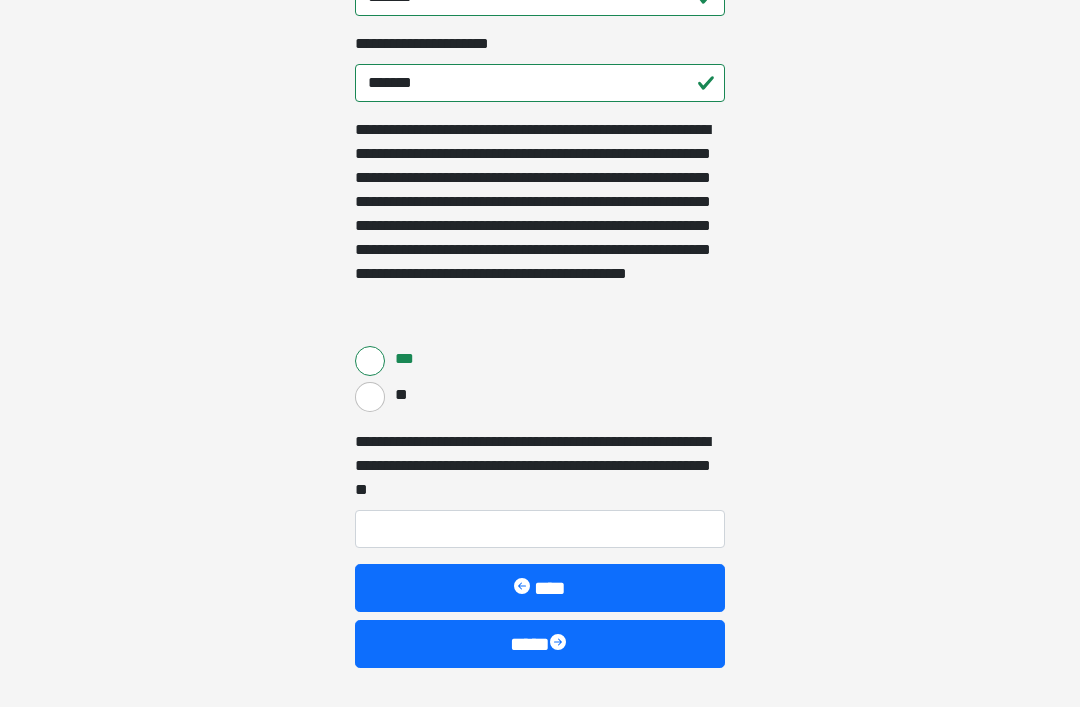 click on "****" at bounding box center [540, 644] 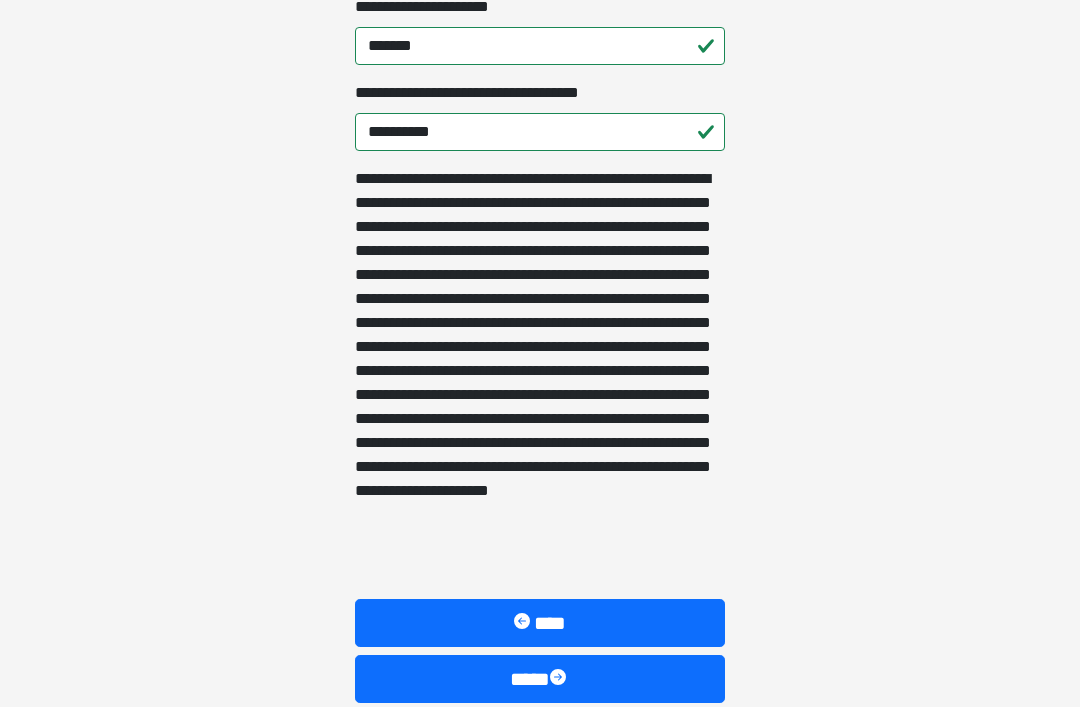 scroll, scrollTop: 679, scrollLeft: 0, axis: vertical 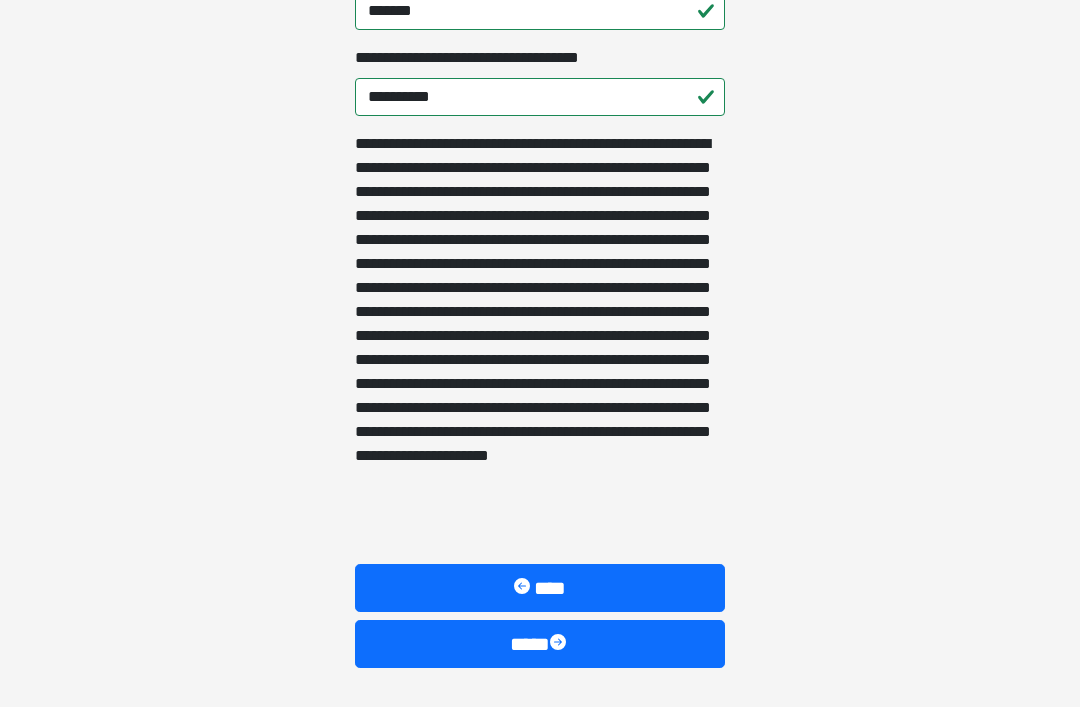 click on "****" at bounding box center [540, 644] 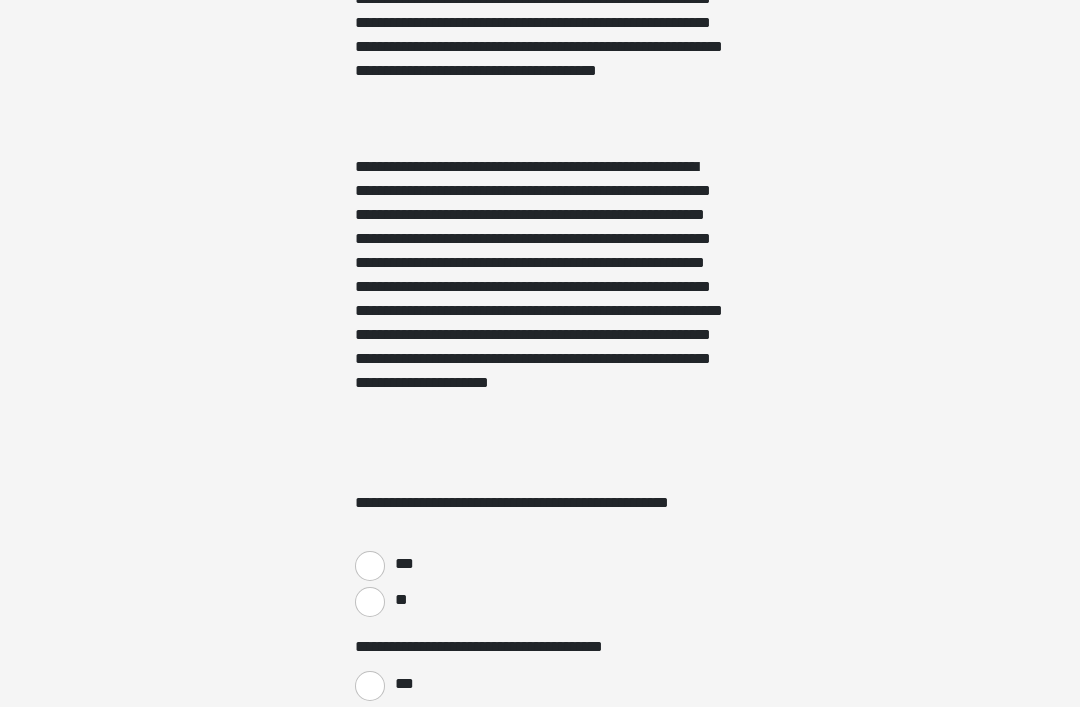 scroll, scrollTop: 507, scrollLeft: 0, axis: vertical 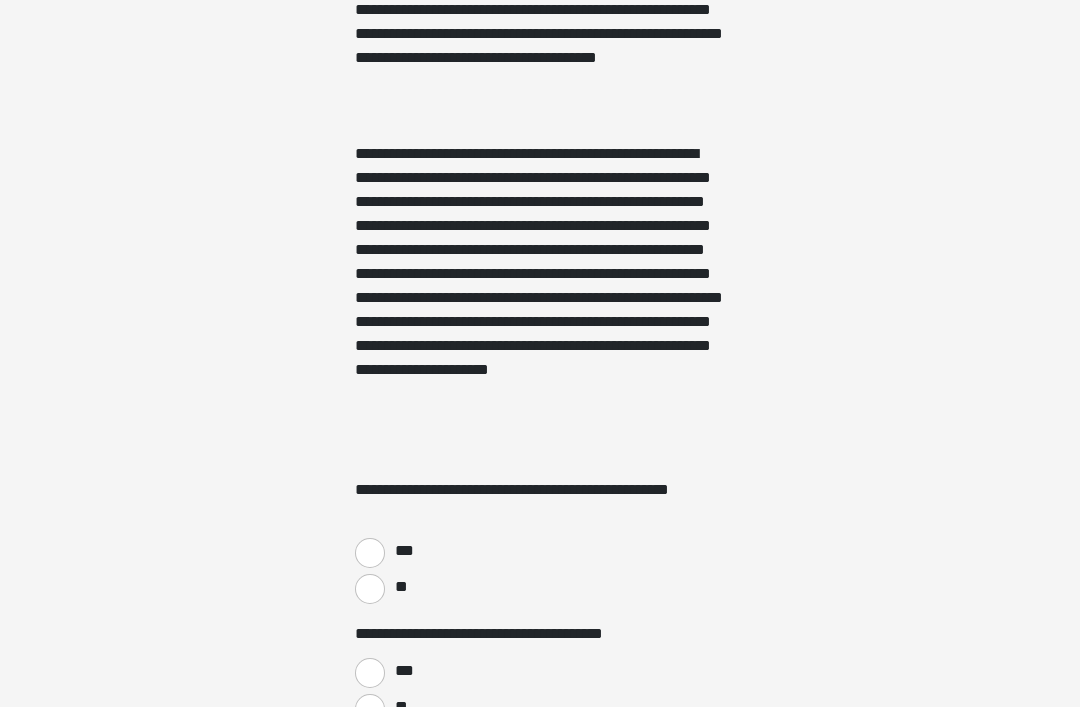 click on "**" at bounding box center (370, 709) 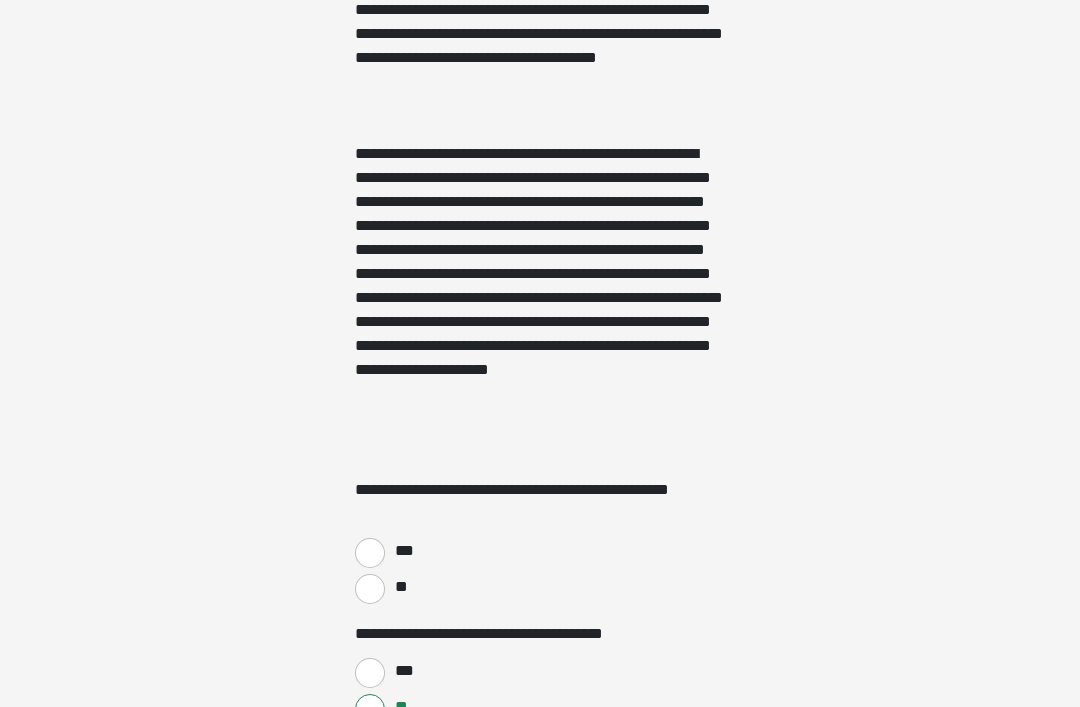 click on "***" at bounding box center (370, 553) 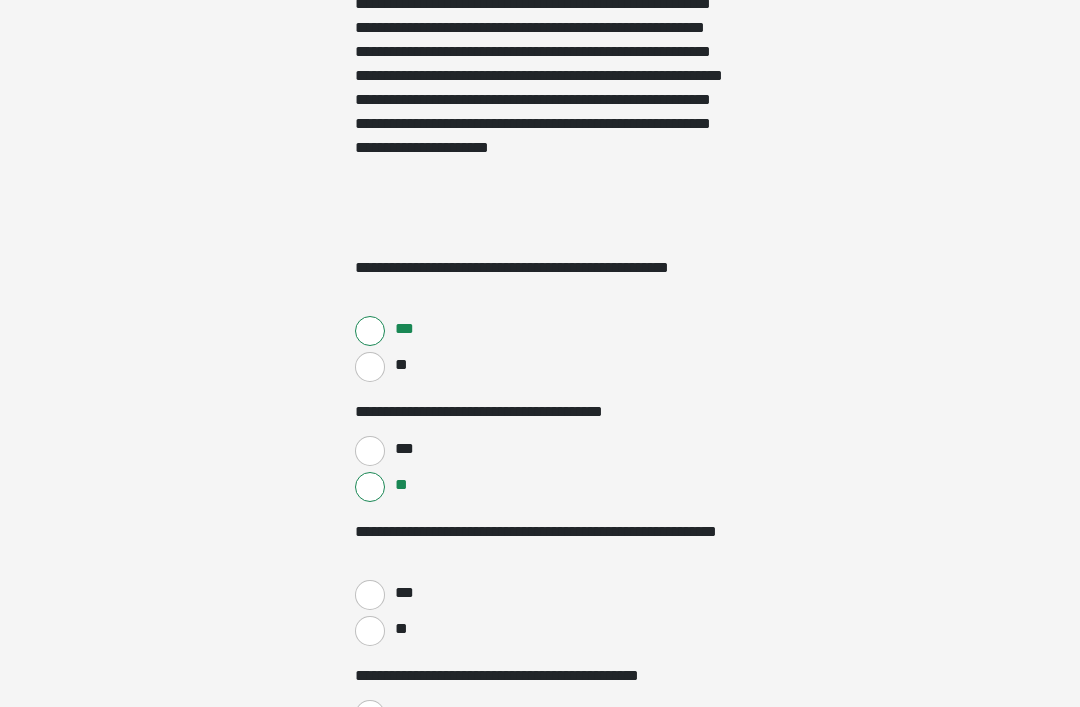 scroll, scrollTop: 729, scrollLeft: 0, axis: vertical 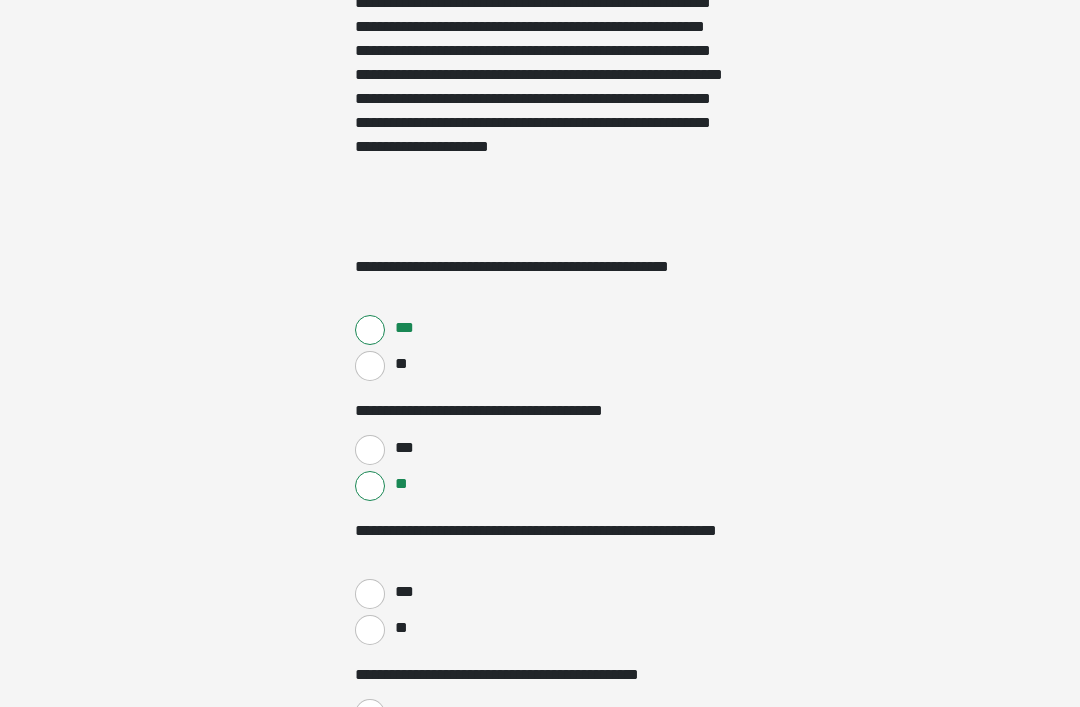 click on "**" at bounding box center [370, 630] 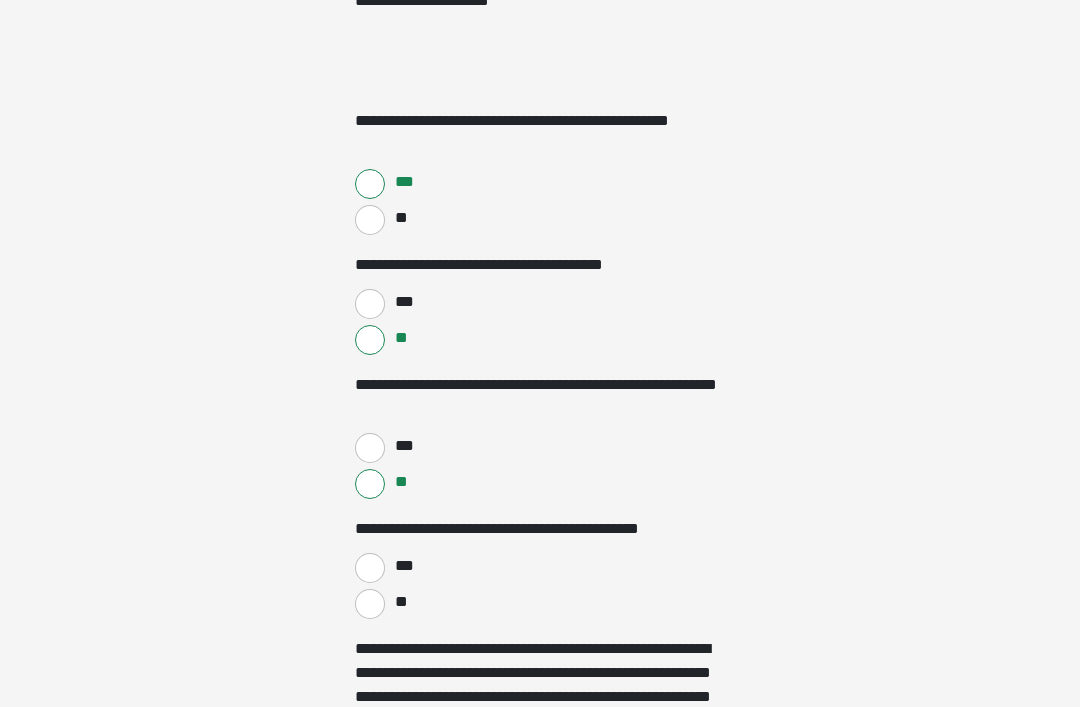 scroll, scrollTop: 926, scrollLeft: 0, axis: vertical 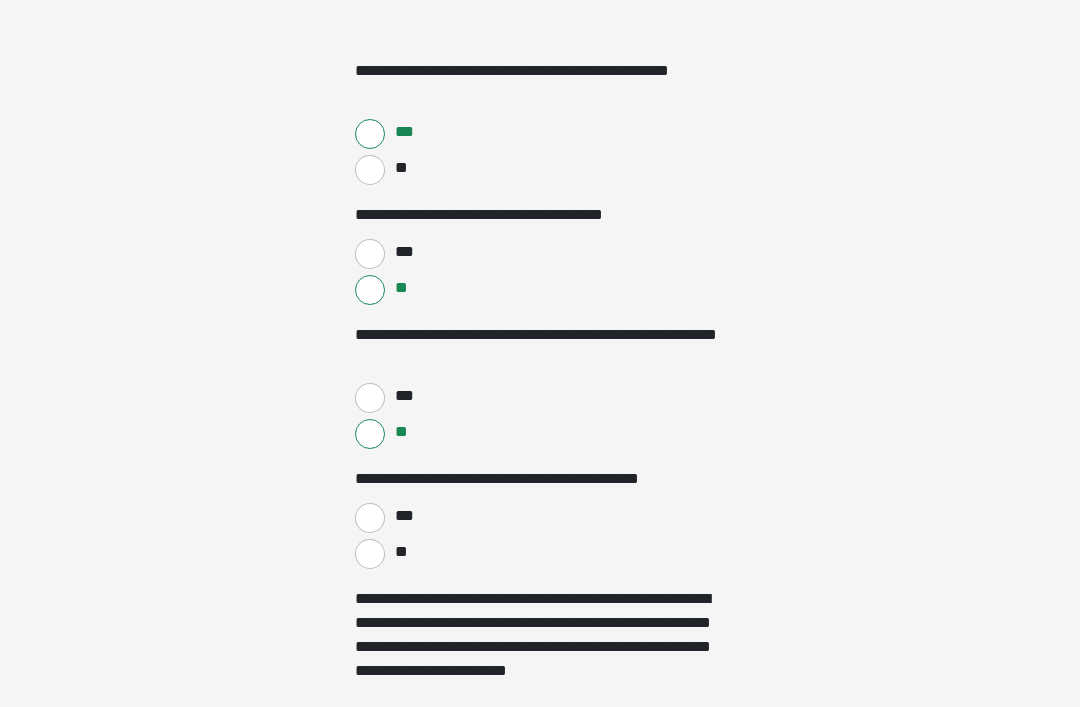 click on "**" at bounding box center (370, 554) 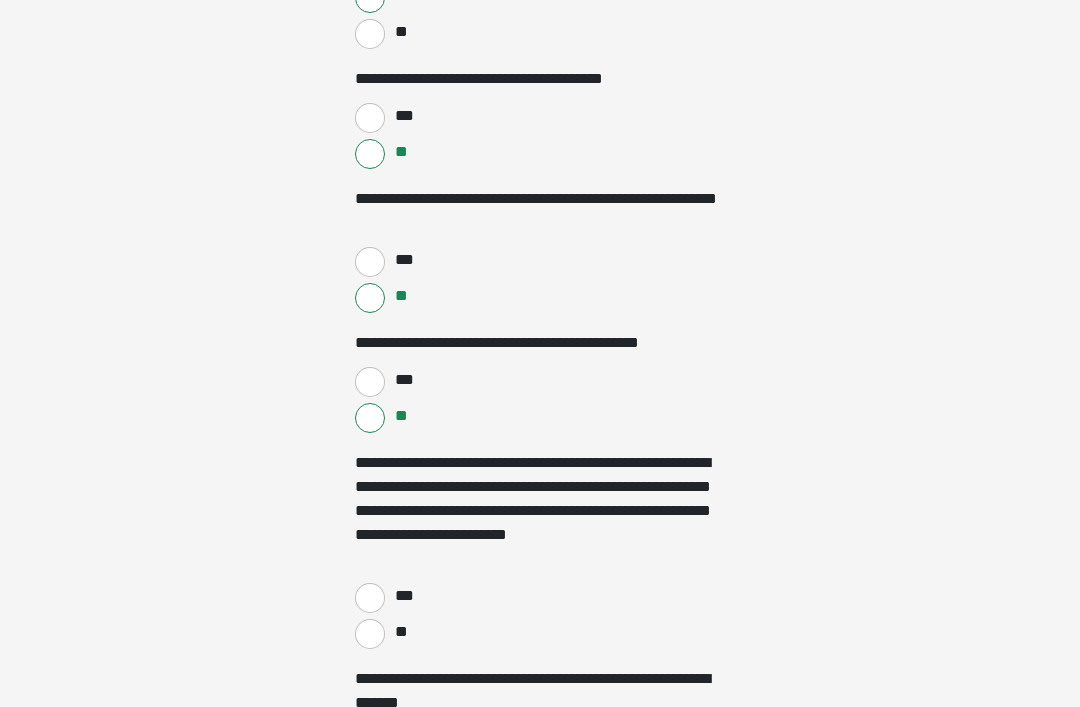 scroll, scrollTop: 1088, scrollLeft: 0, axis: vertical 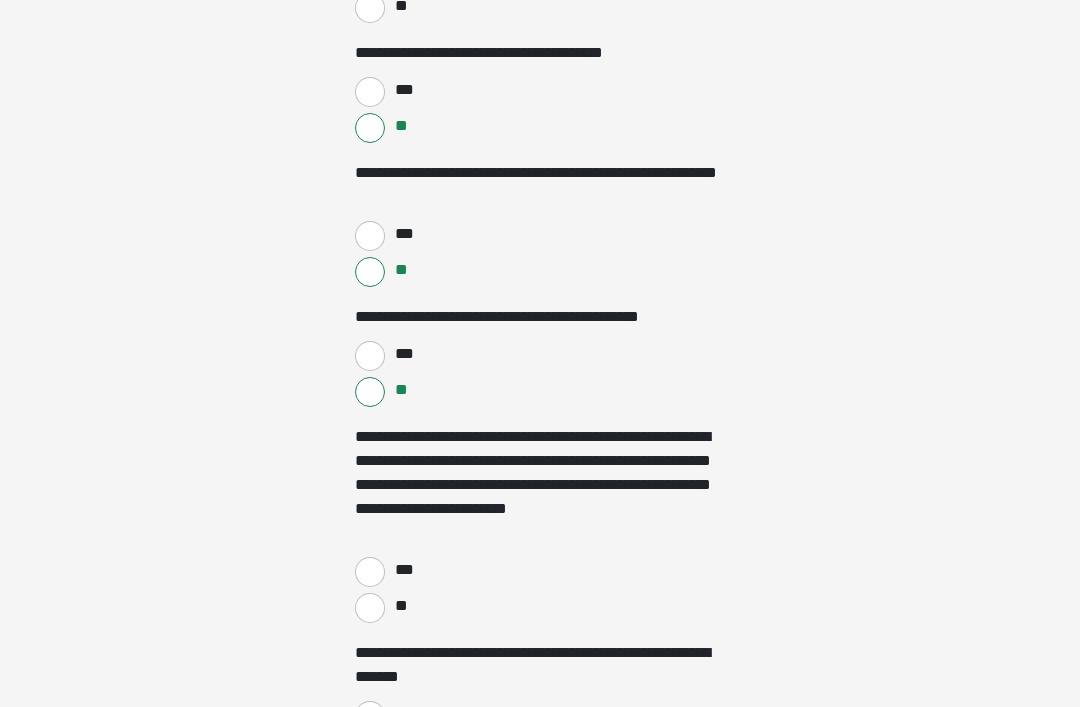 click on "**" at bounding box center [370, 608] 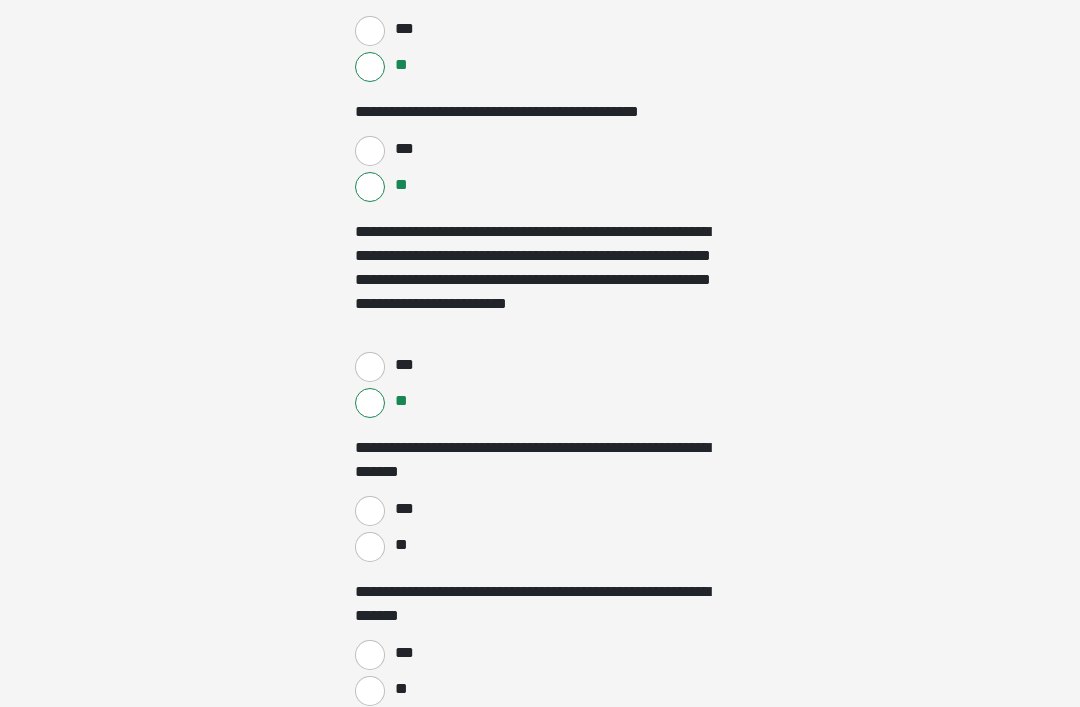 scroll, scrollTop: 1293, scrollLeft: 0, axis: vertical 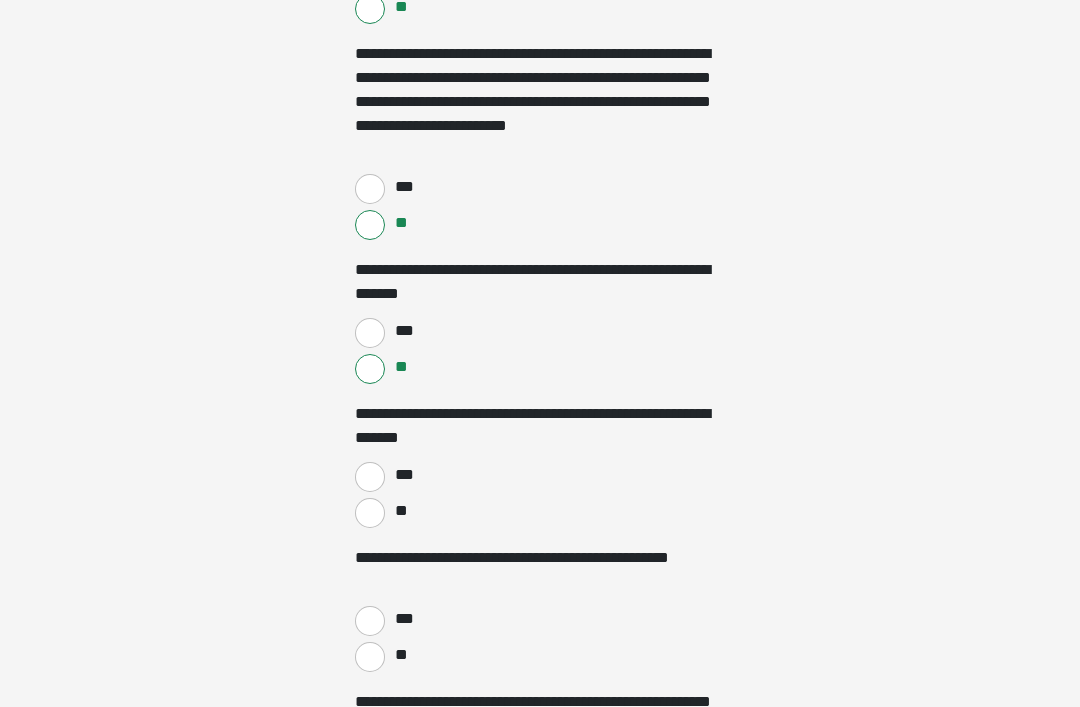 click on "**" at bounding box center [370, 658] 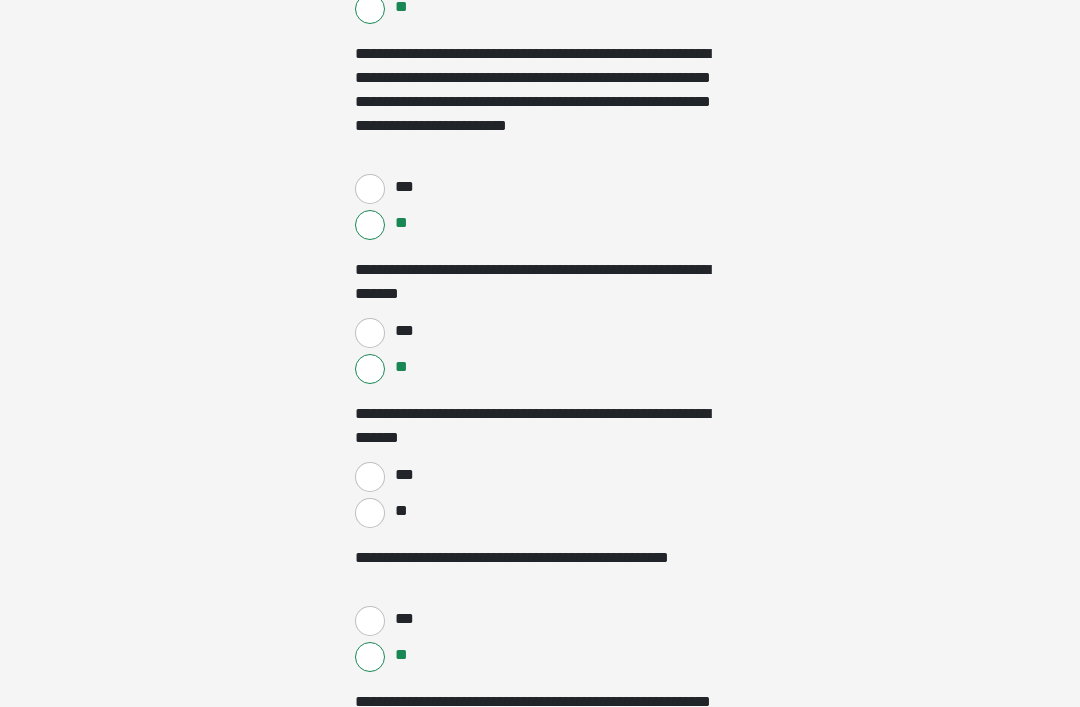 click on "***" at bounding box center [403, 475] 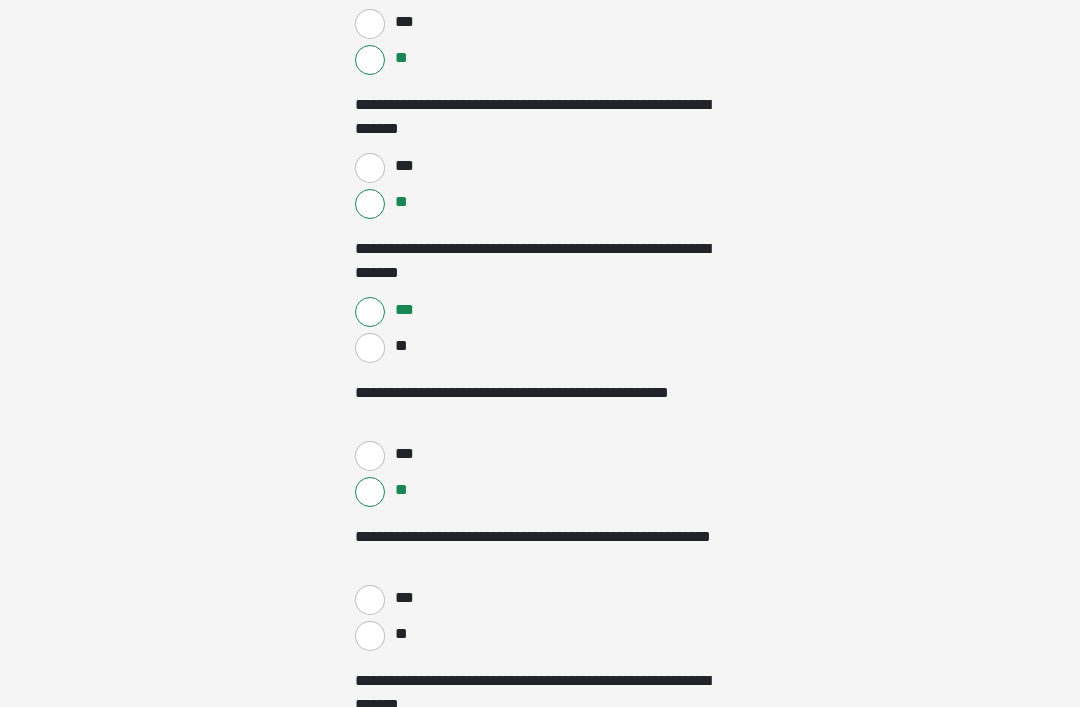 scroll, scrollTop: 1656, scrollLeft: 0, axis: vertical 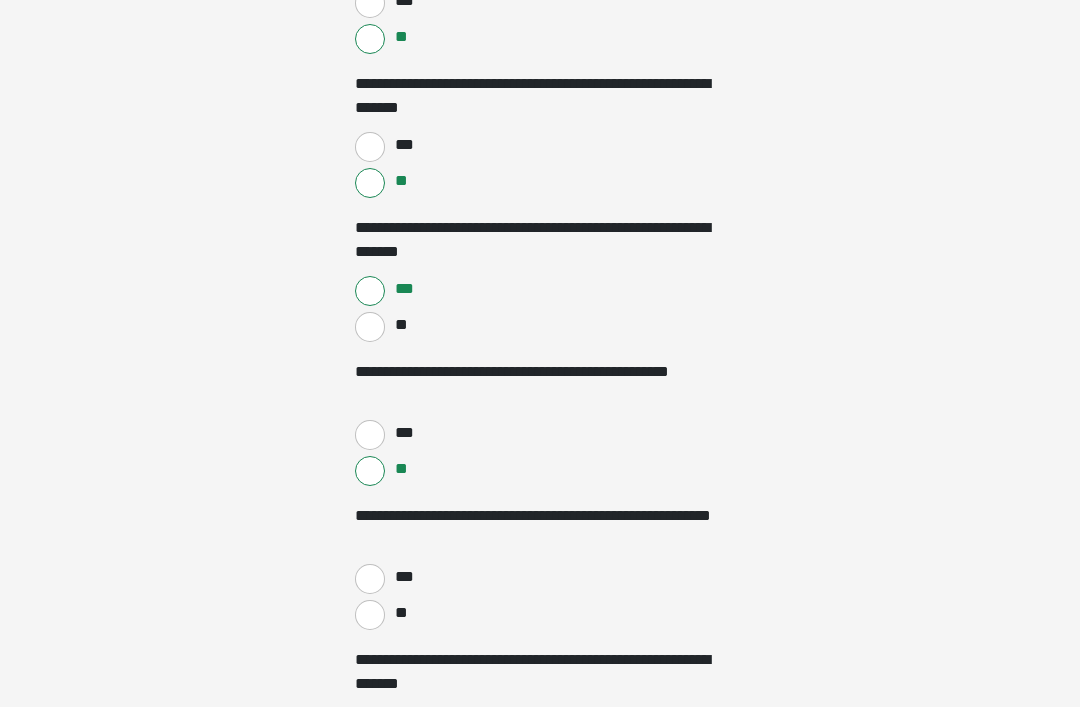 click on "**" at bounding box center [370, 616] 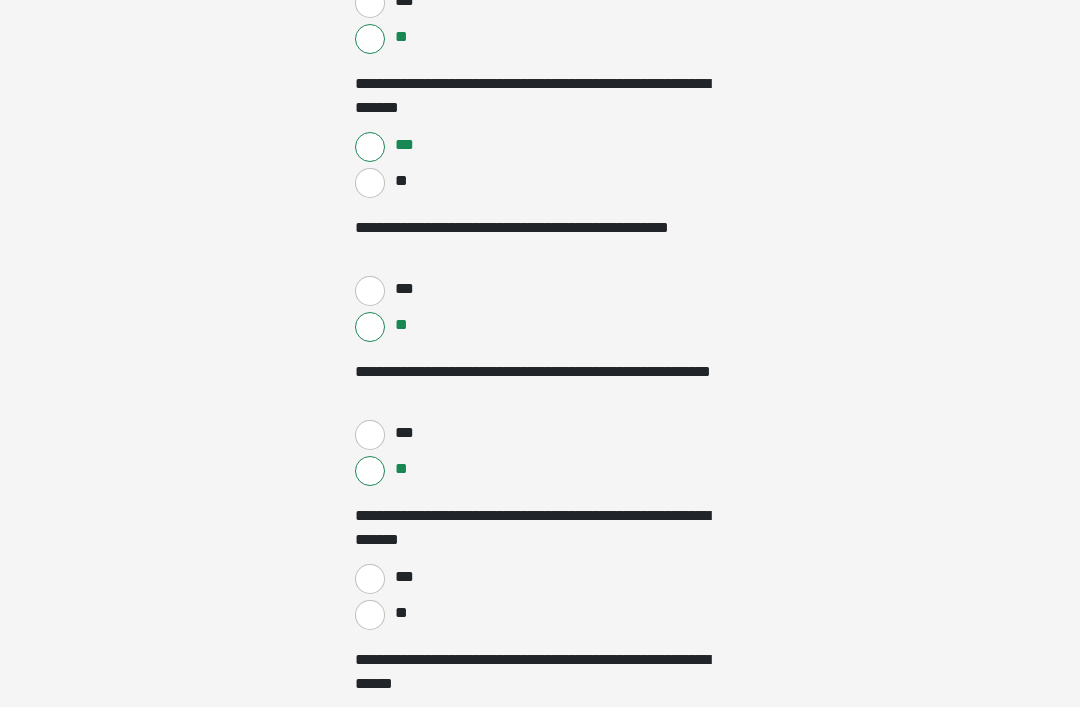 scroll, scrollTop: 1815, scrollLeft: 0, axis: vertical 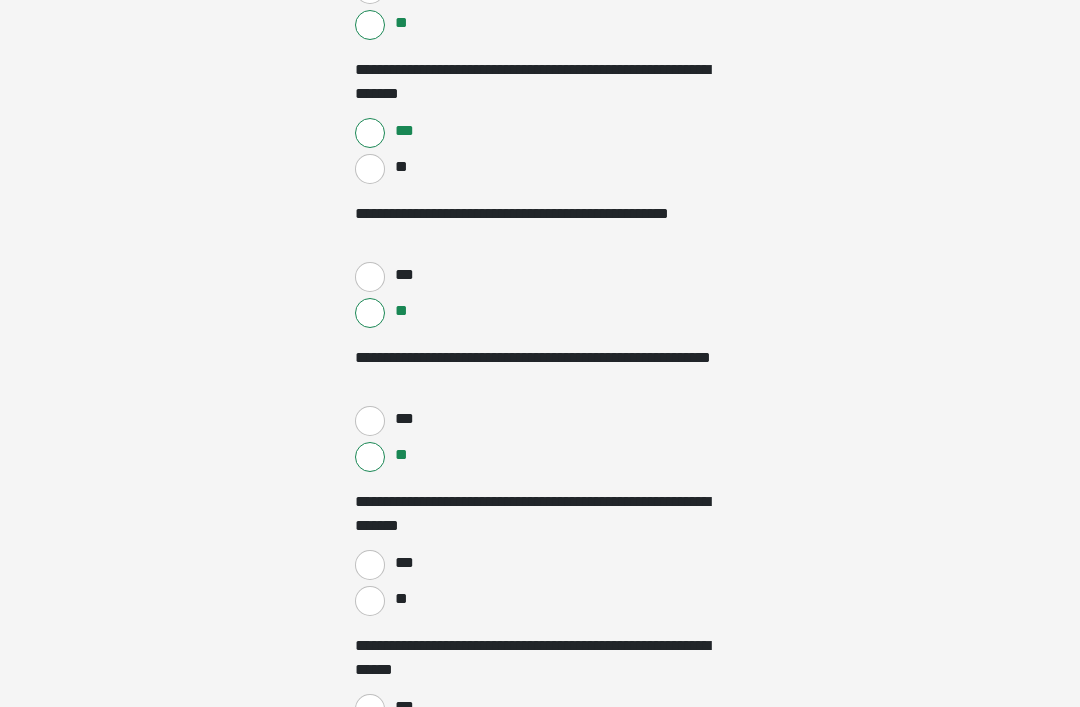 click on "**" at bounding box center [400, 599] 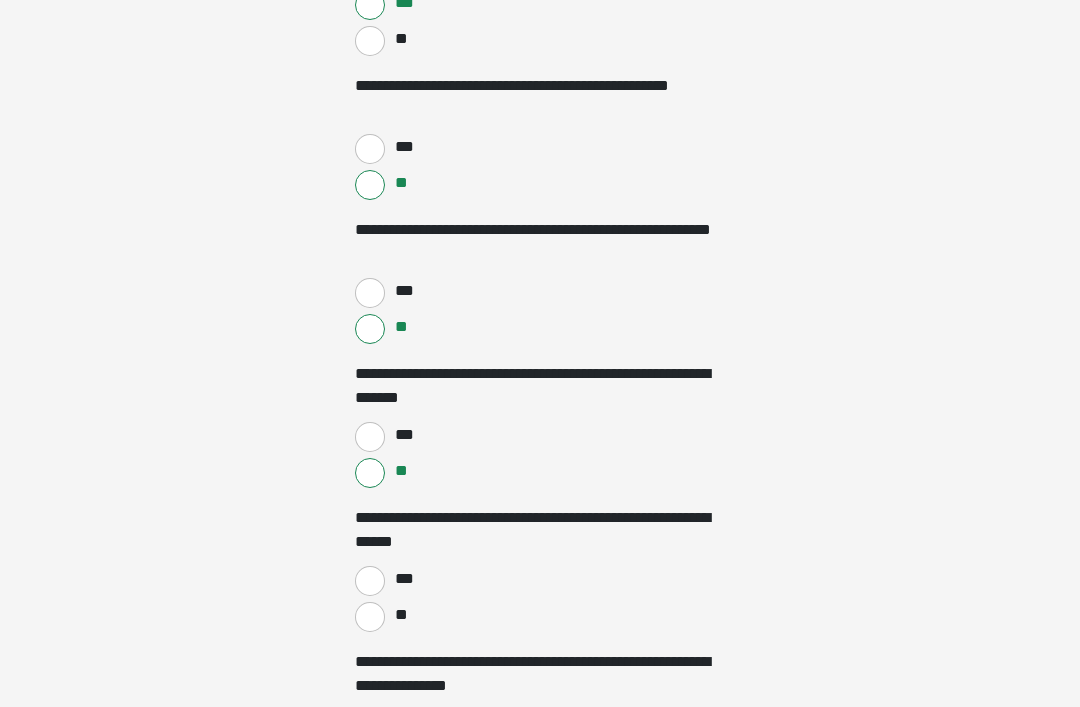 scroll, scrollTop: 1943, scrollLeft: 0, axis: vertical 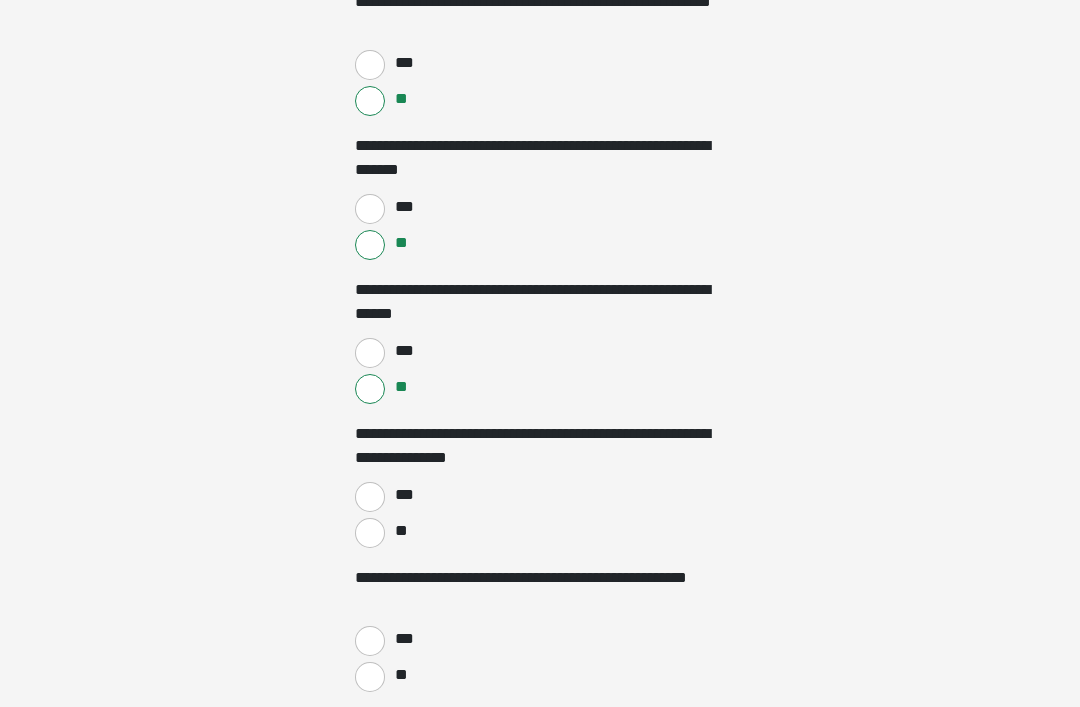 click on "**" at bounding box center [370, 534] 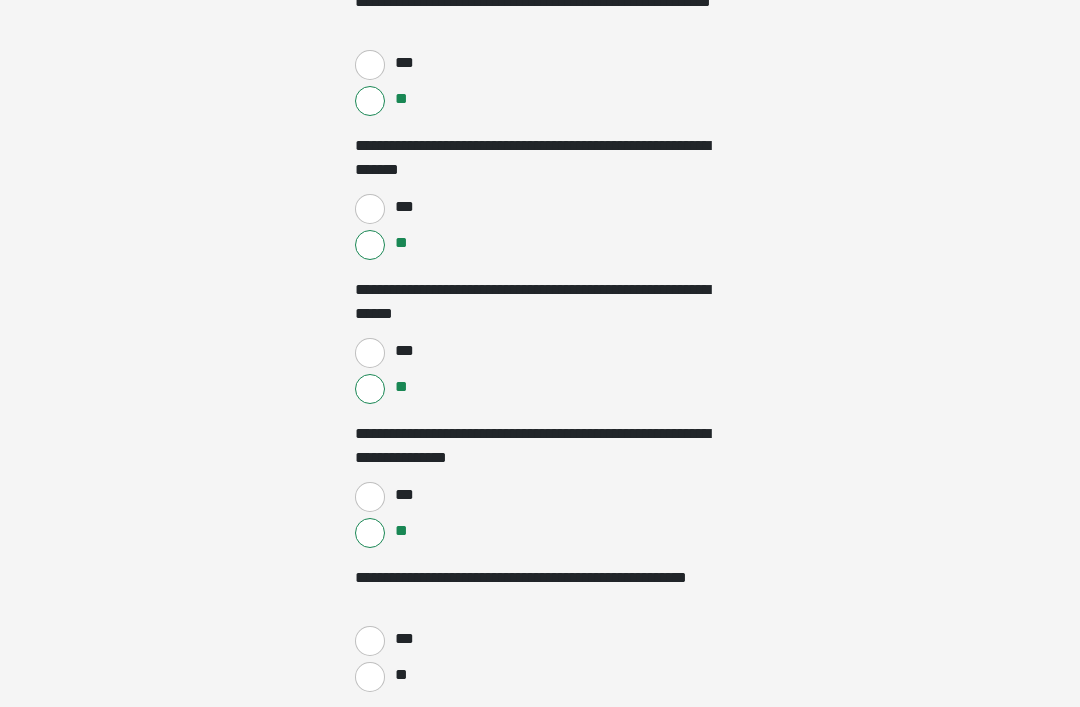 click on "**" at bounding box center (370, 677) 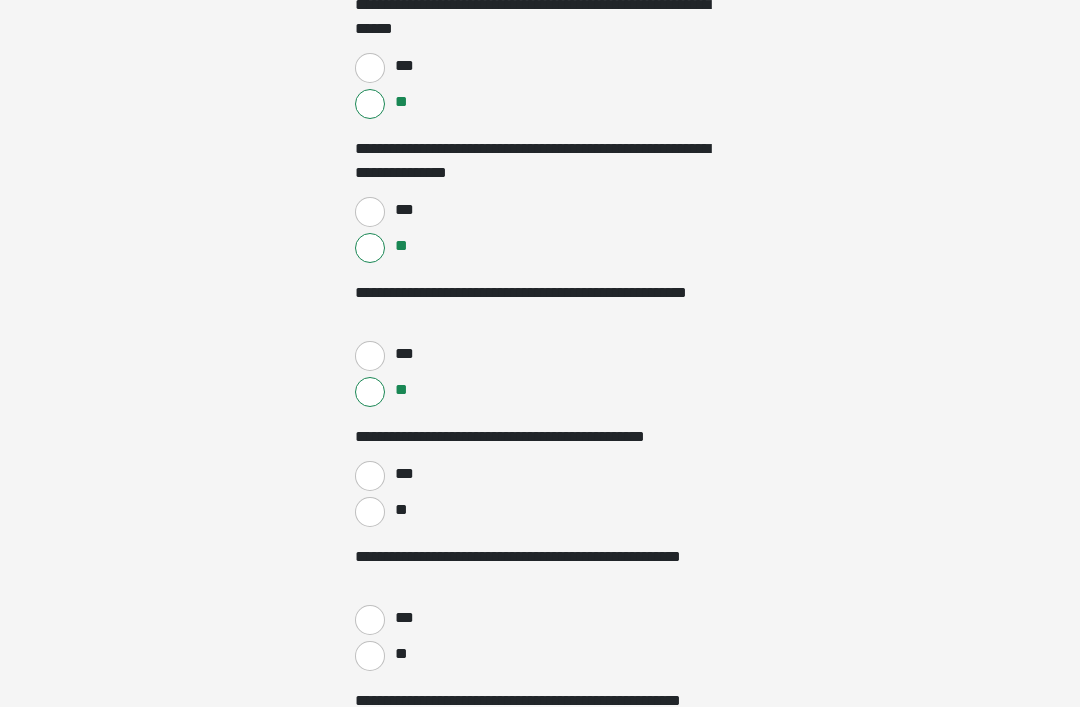 scroll, scrollTop: 2456, scrollLeft: 0, axis: vertical 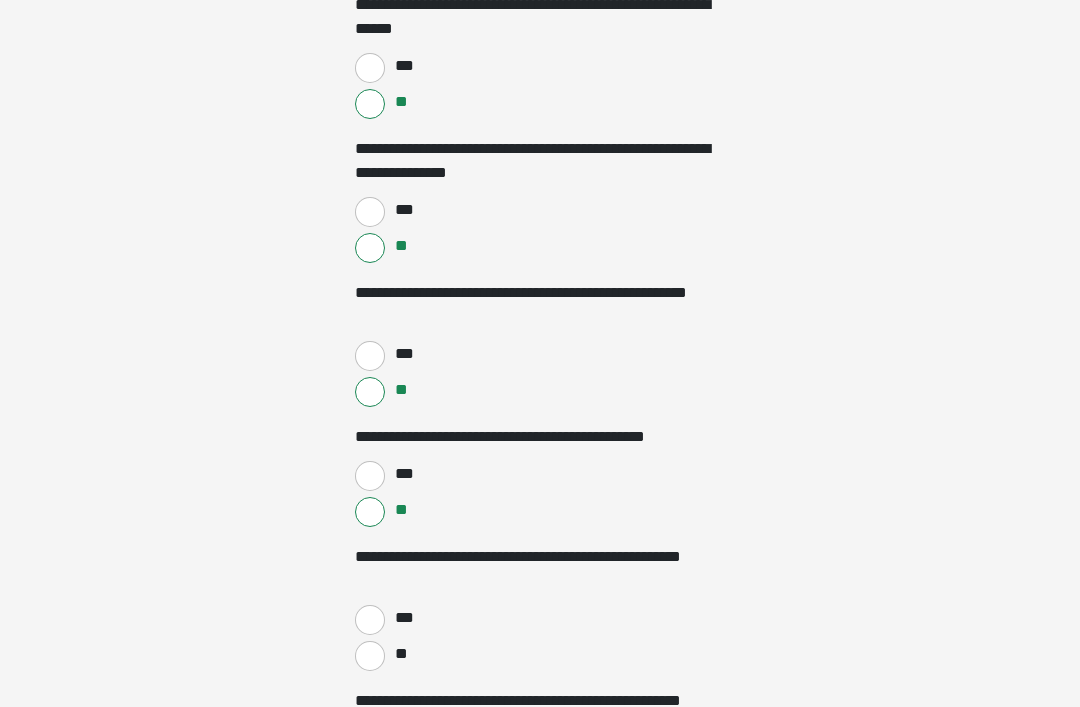 click on "**" at bounding box center [370, 656] 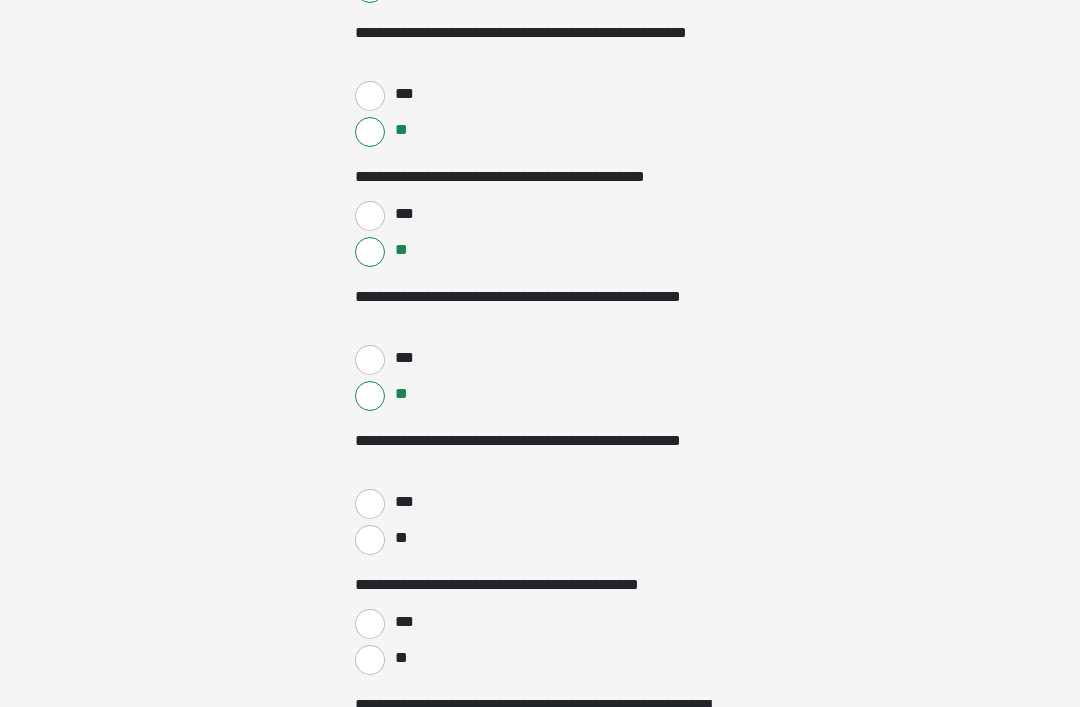 scroll, scrollTop: 2716, scrollLeft: 0, axis: vertical 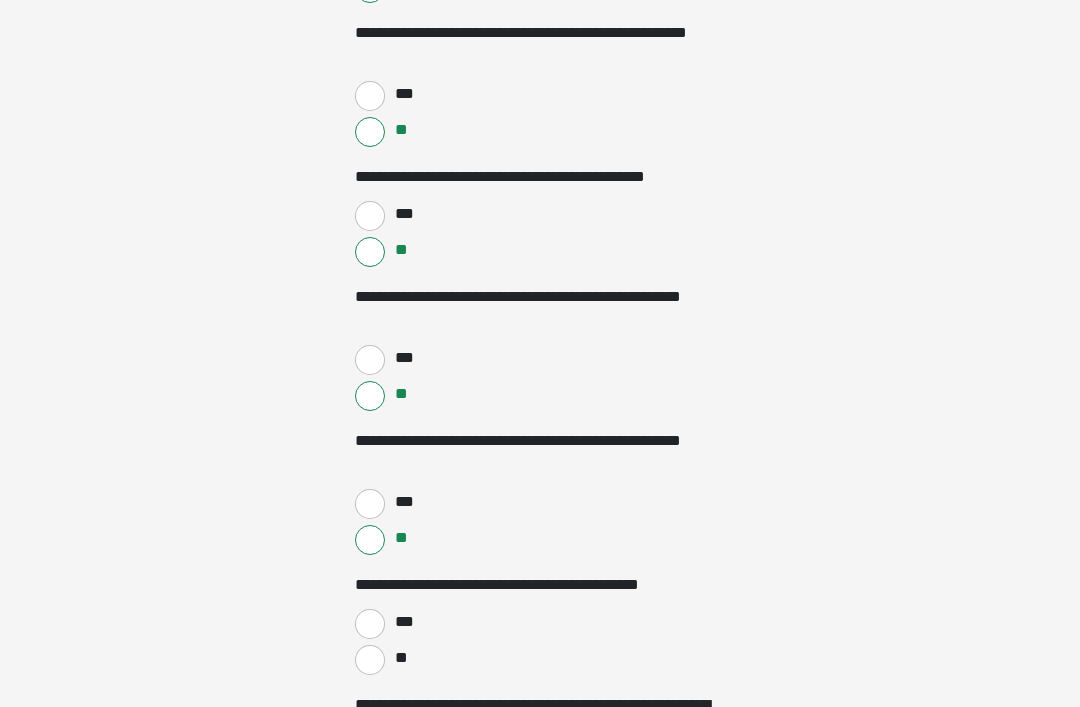 click on "**" at bounding box center (370, 660) 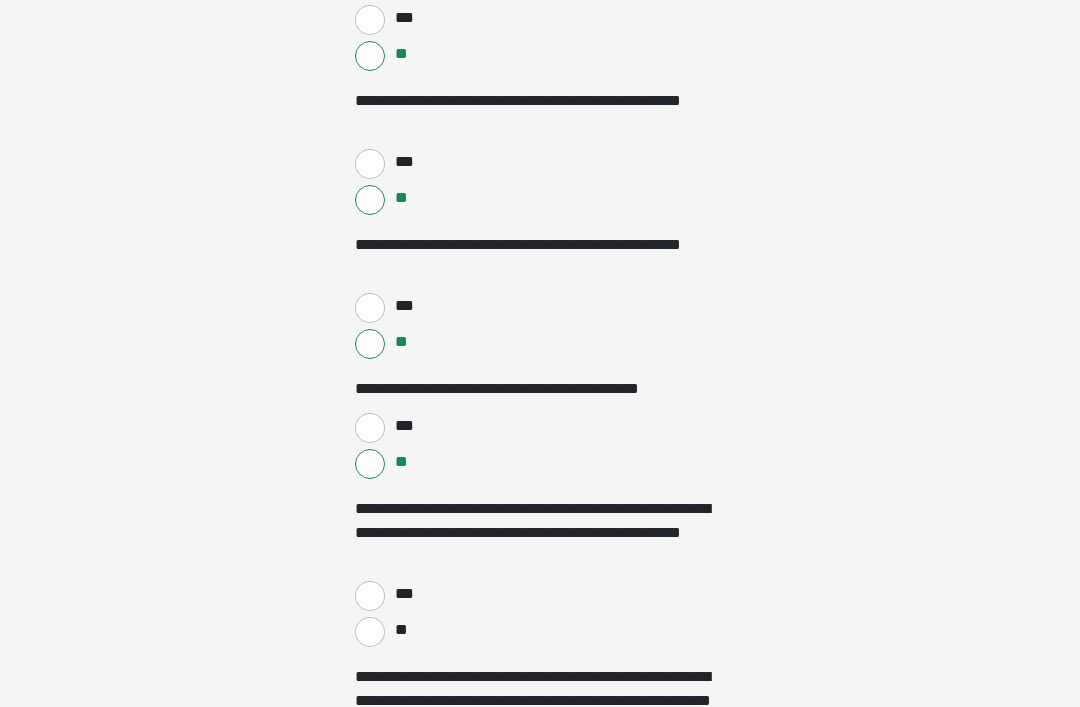 scroll, scrollTop: 2932, scrollLeft: 0, axis: vertical 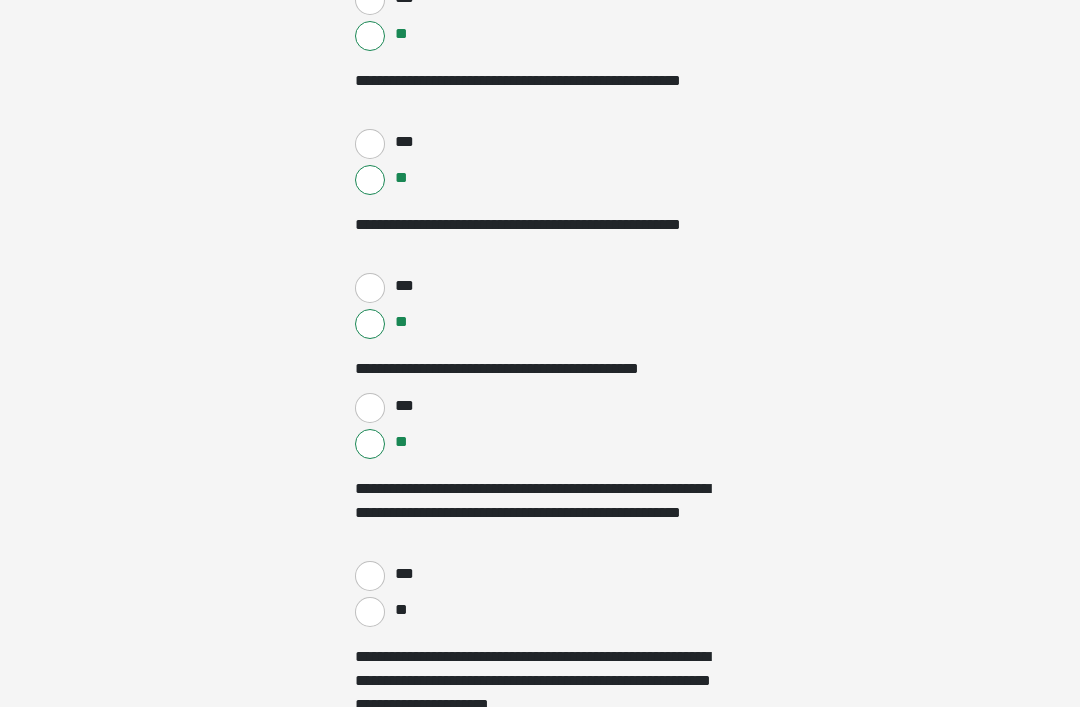 click on "**" at bounding box center [370, 324] 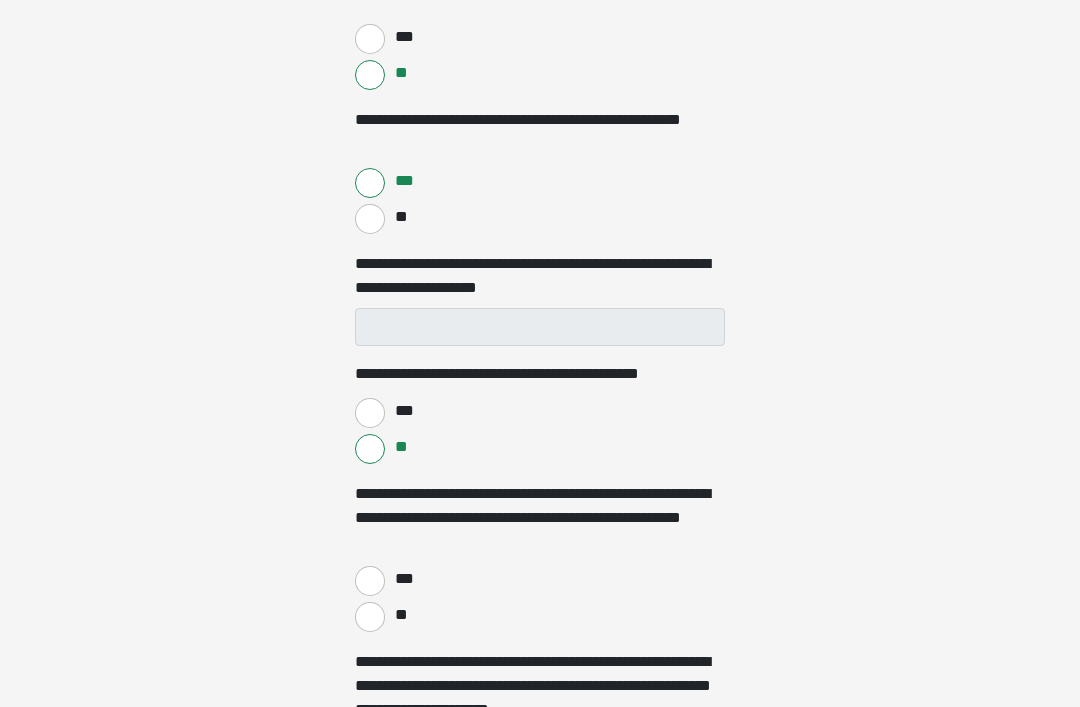 scroll, scrollTop: 3078, scrollLeft: 0, axis: vertical 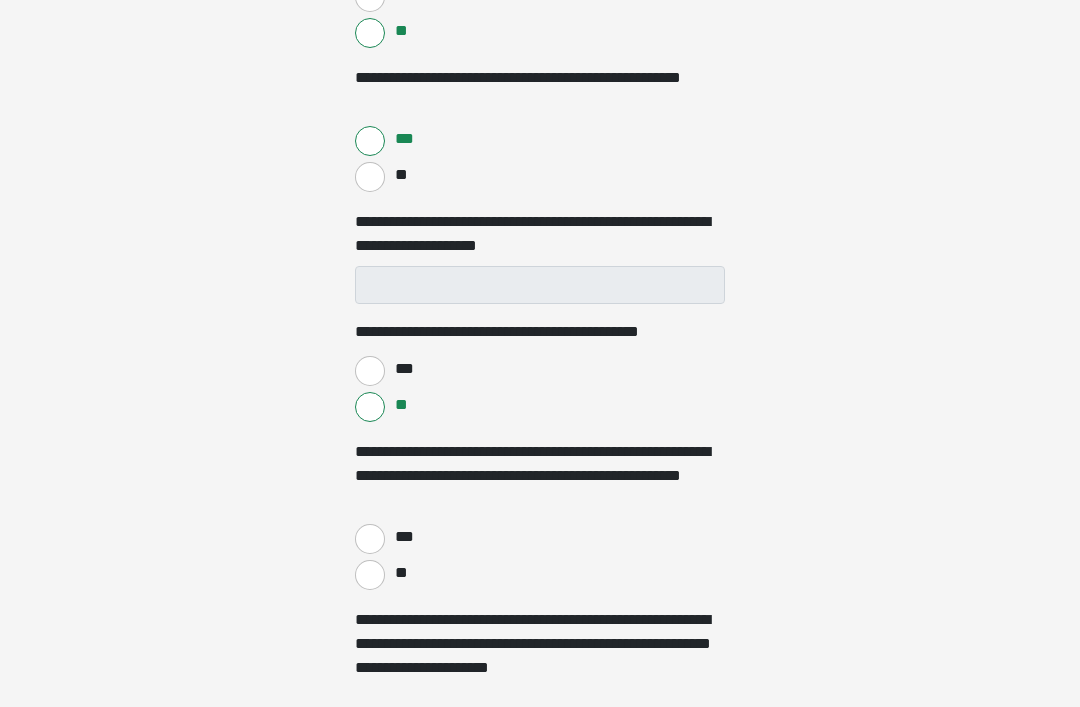 click on "**" at bounding box center [370, 576] 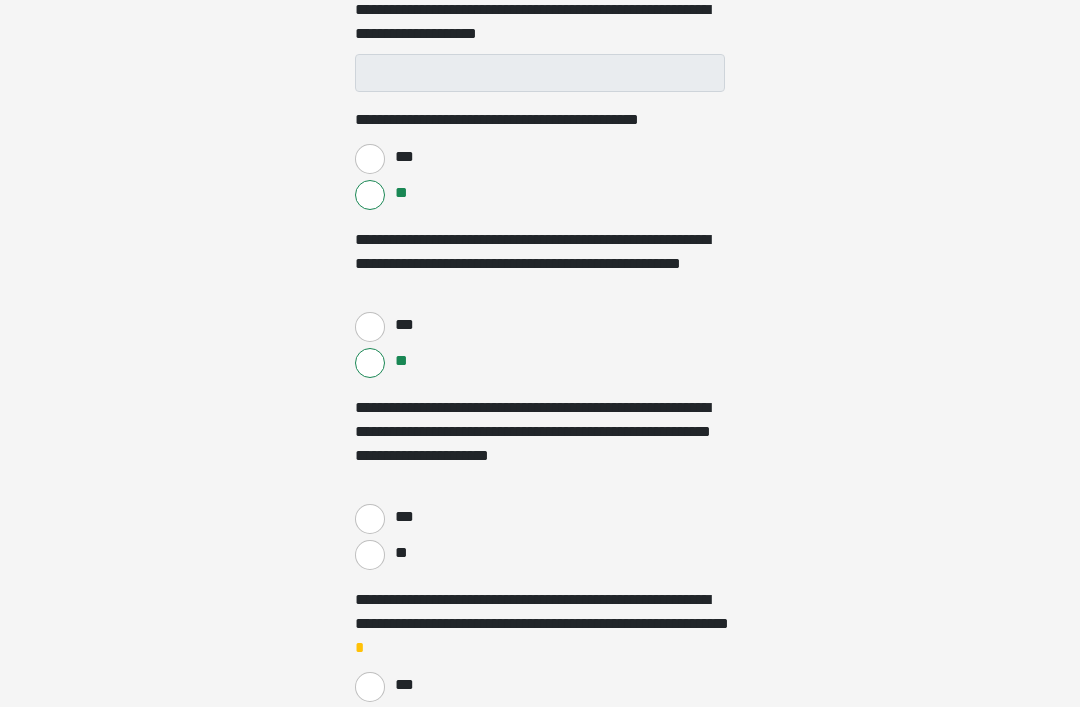 scroll, scrollTop: 3291, scrollLeft: 0, axis: vertical 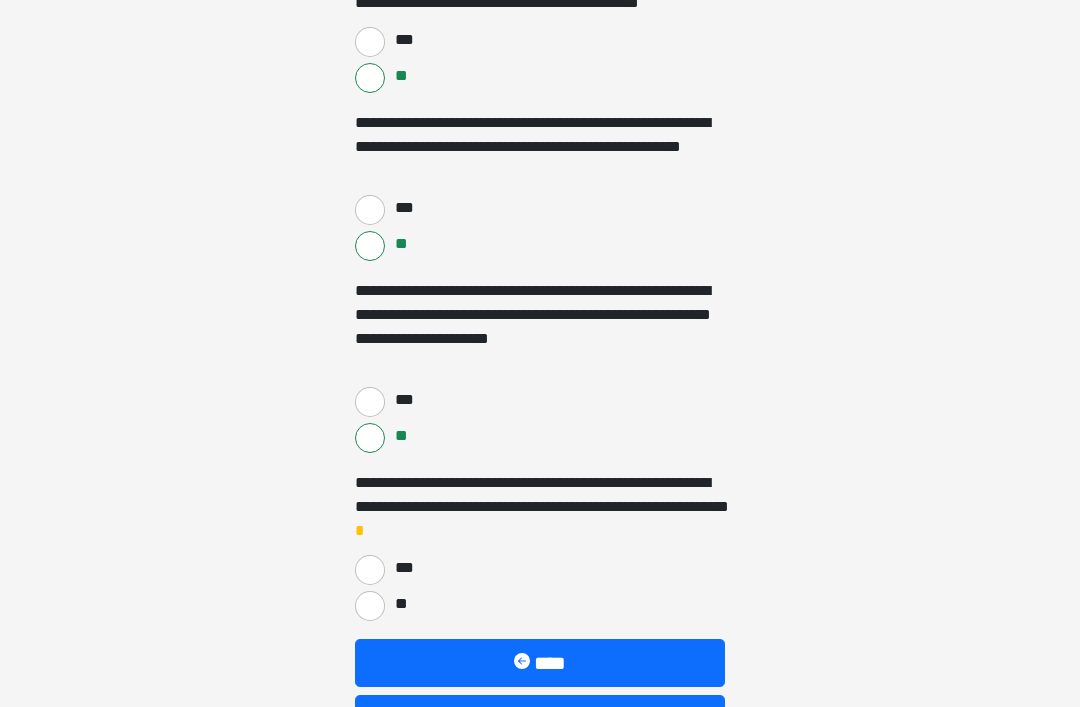 click on "**" at bounding box center (370, 607) 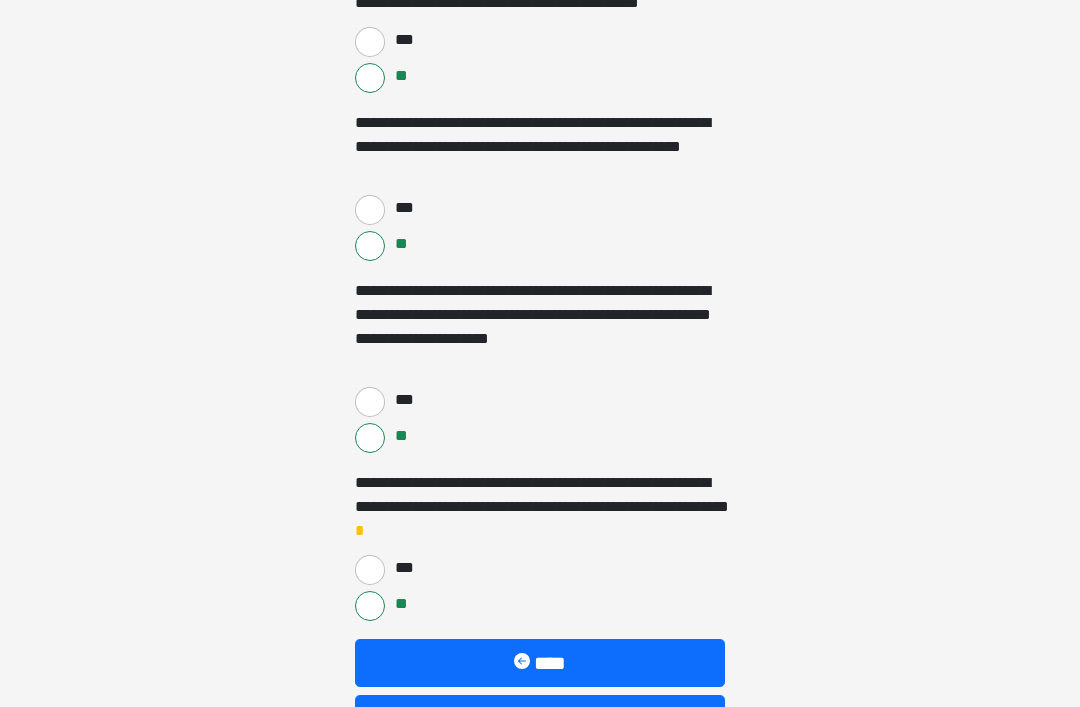 click at bounding box center [560, 719] 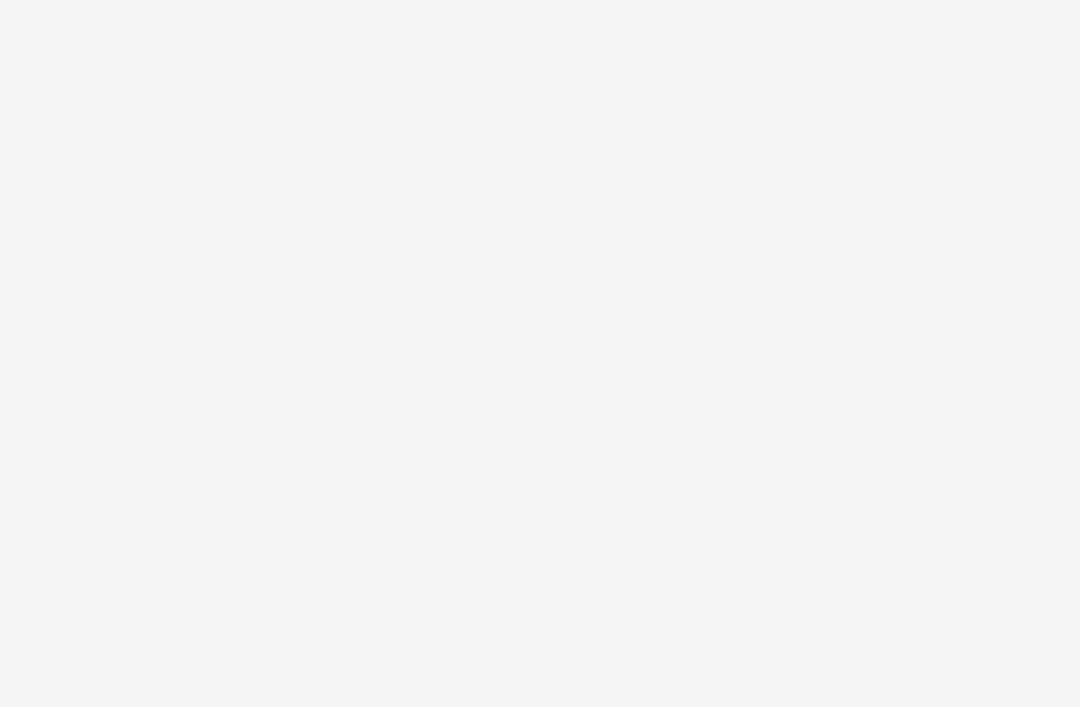 scroll, scrollTop: 19, scrollLeft: 0, axis: vertical 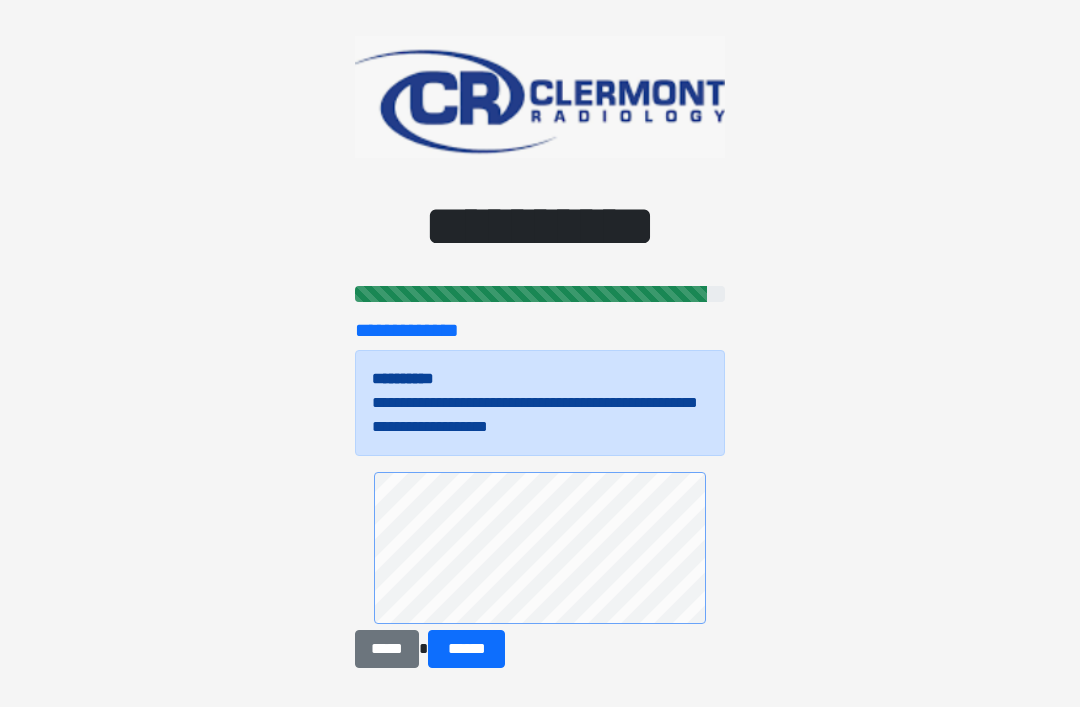 click on "******" at bounding box center [466, 649] 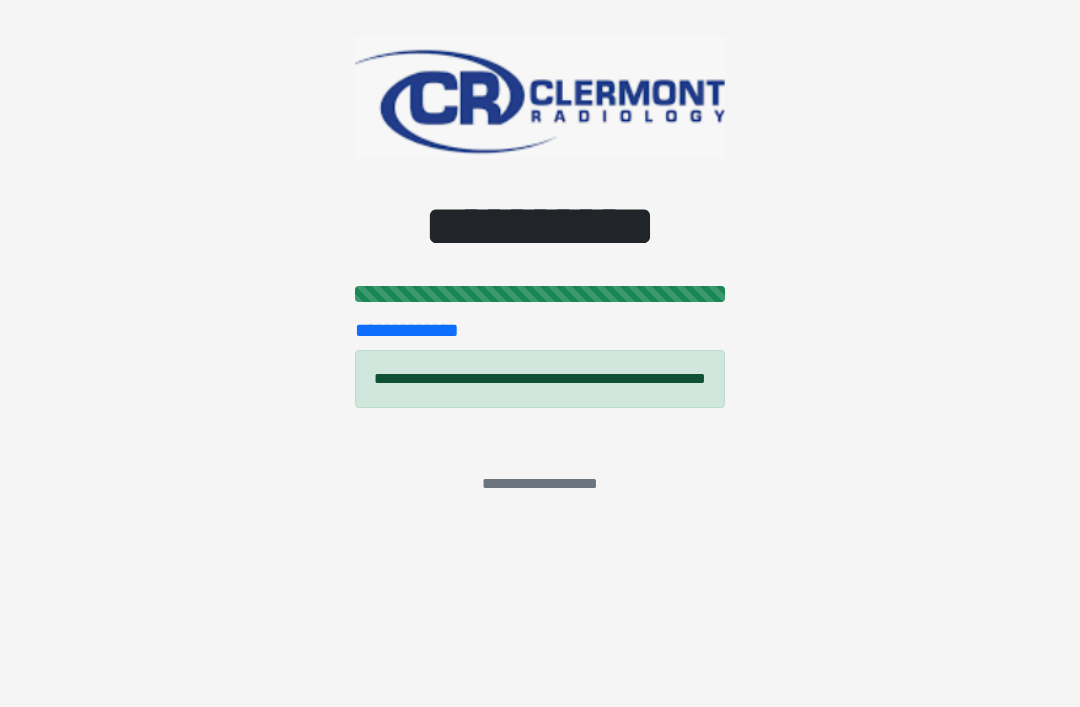 scroll, scrollTop: 0, scrollLeft: 0, axis: both 